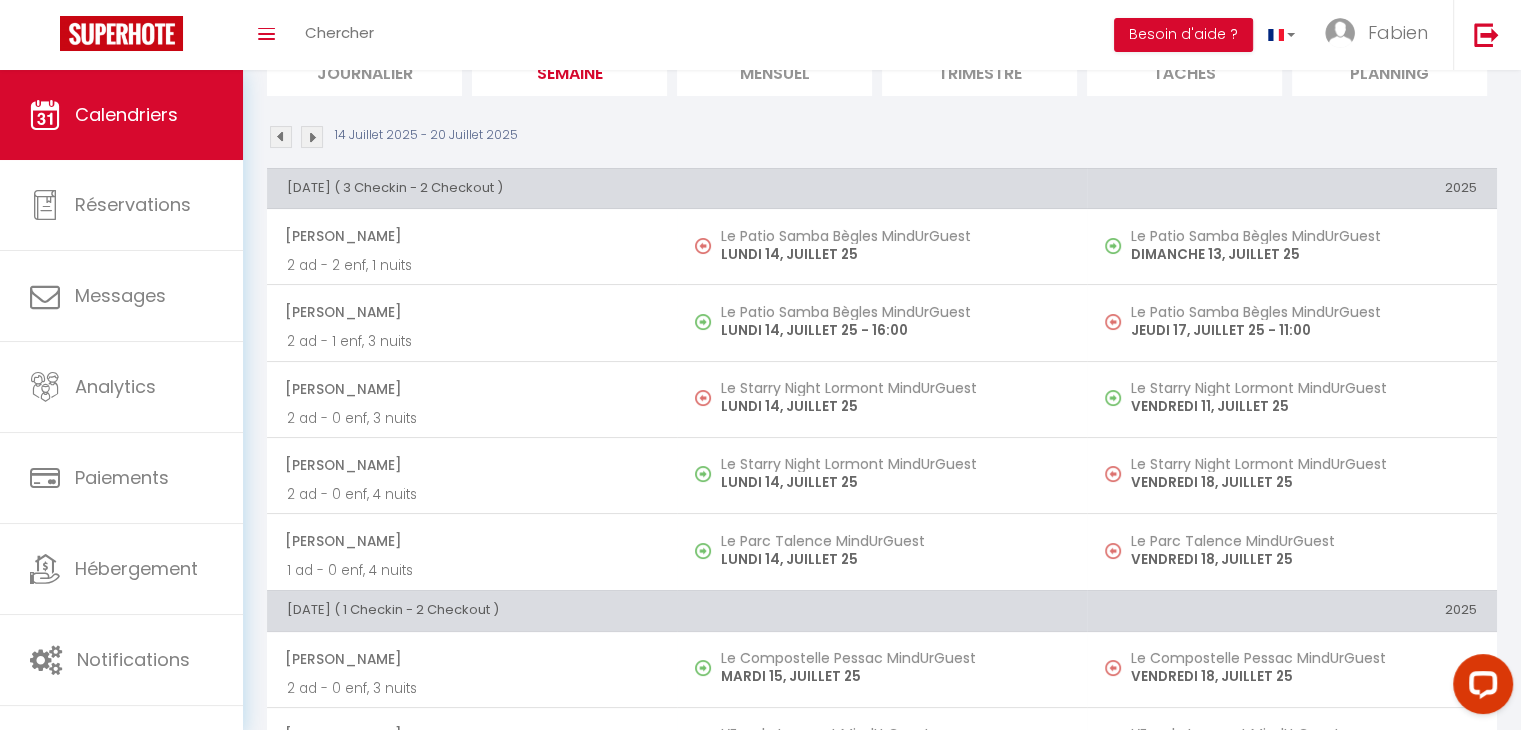 scroll, scrollTop: 0, scrollLeft: 0, axis: both 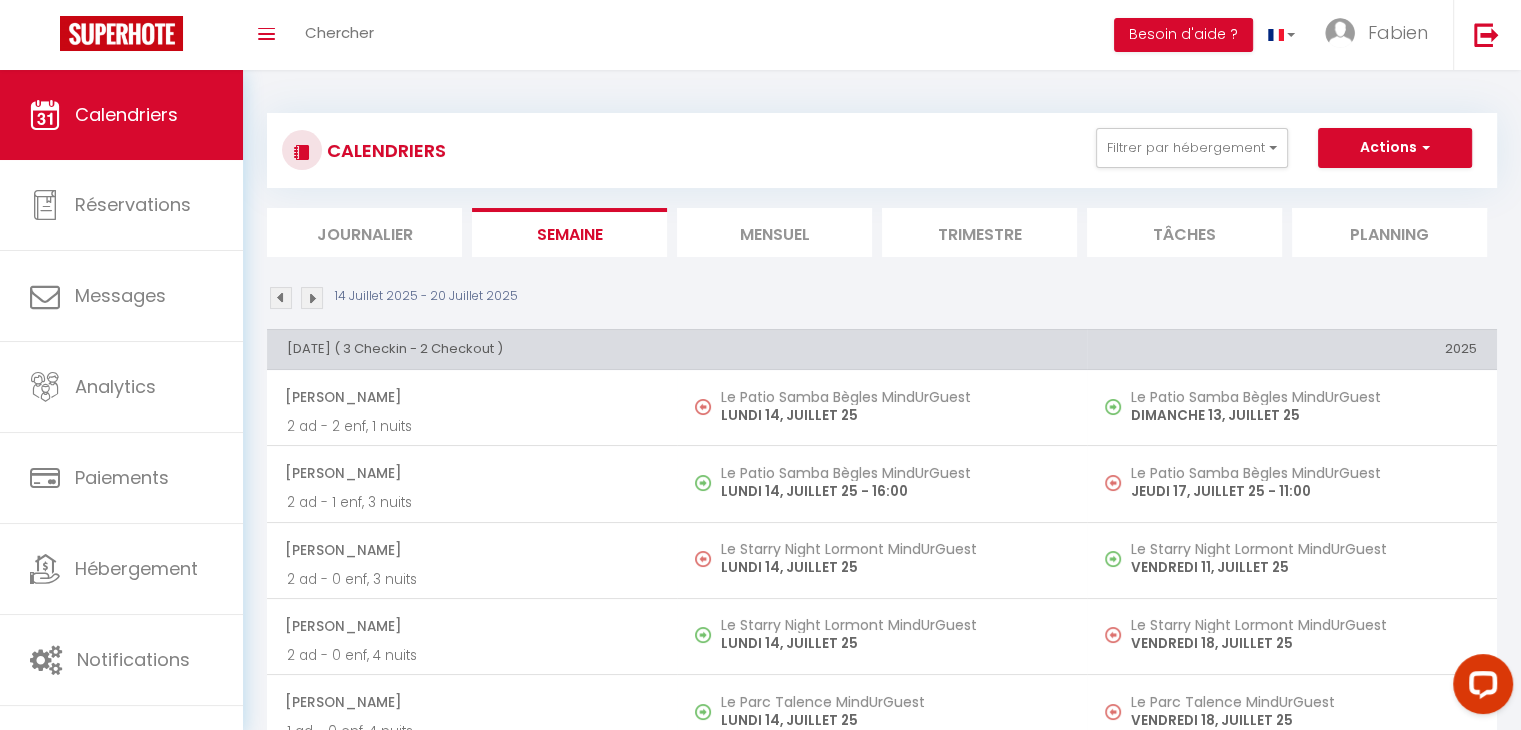 click on "Mensuel" at bounding box center (774, 232) 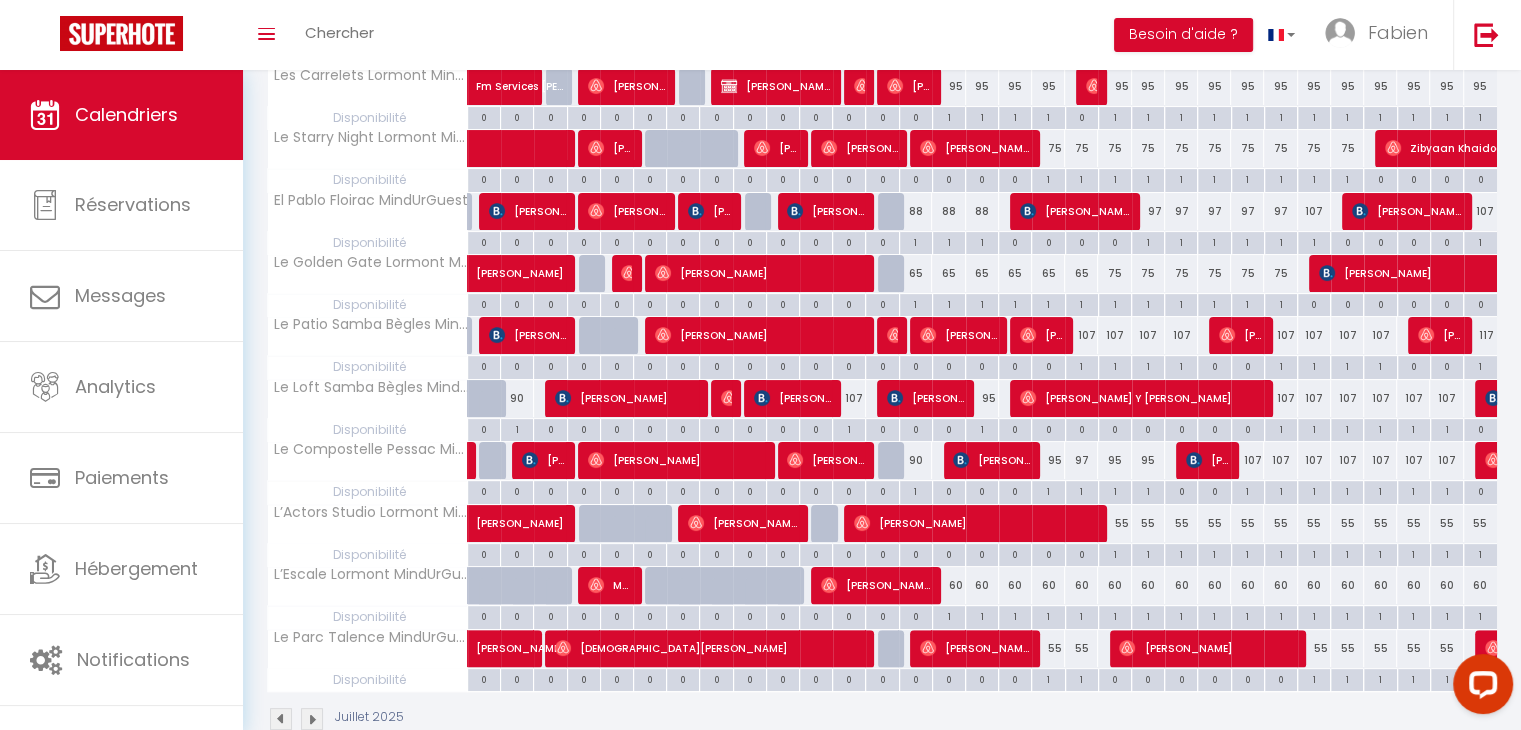 scroll, scrollTop: 388, scrollLeft: 0, axis: vertical 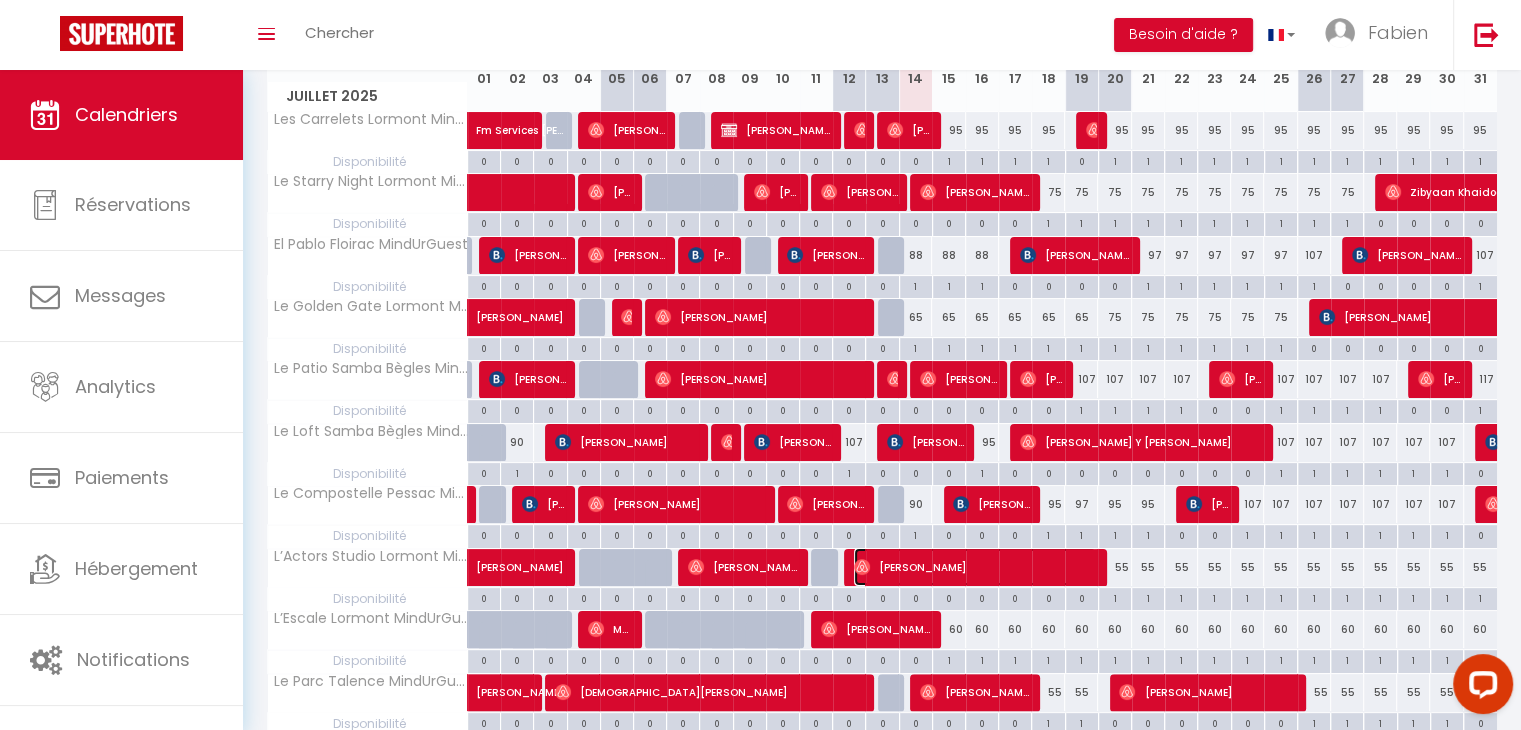 click on "[PERSON_NAME]" at bounding box center [975, 567] 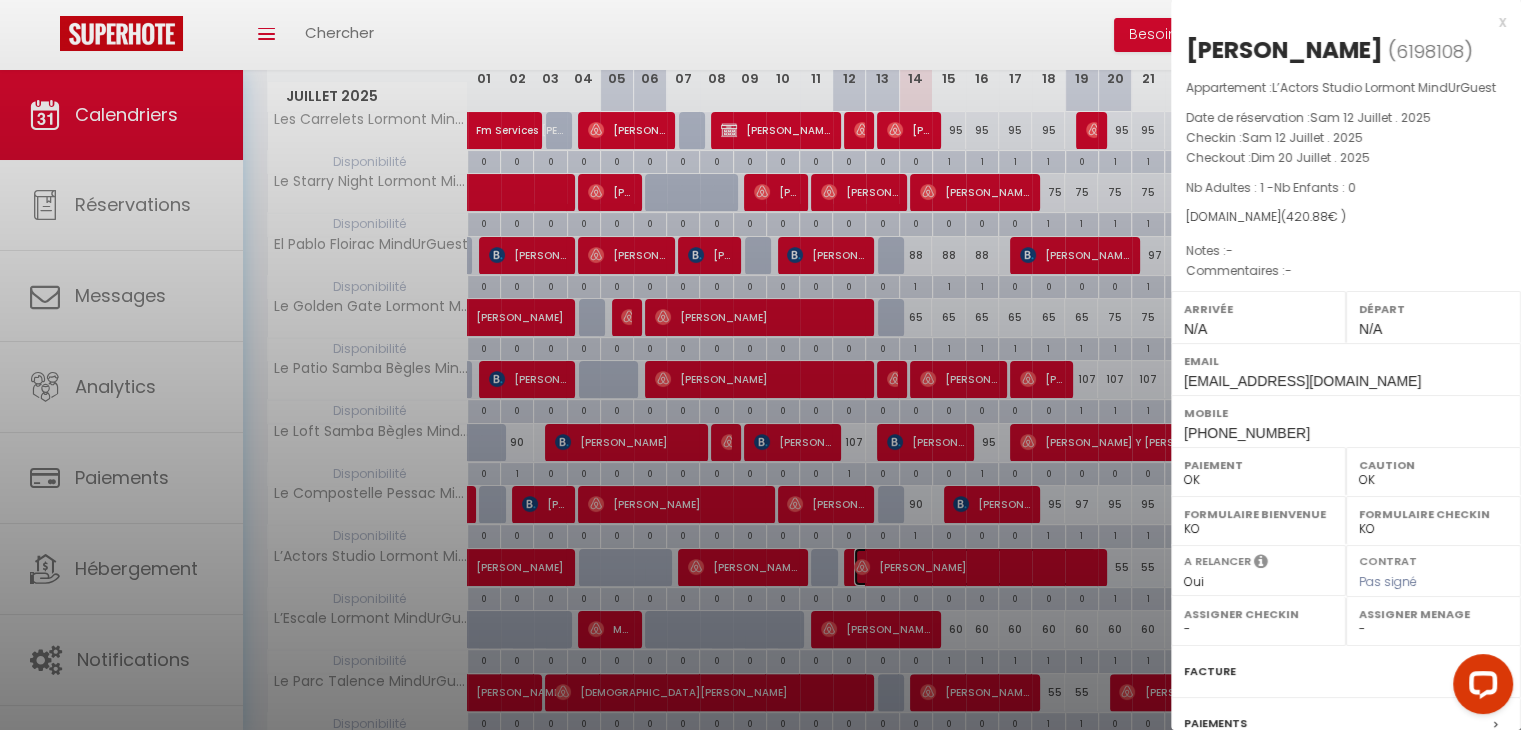 select on "46462" 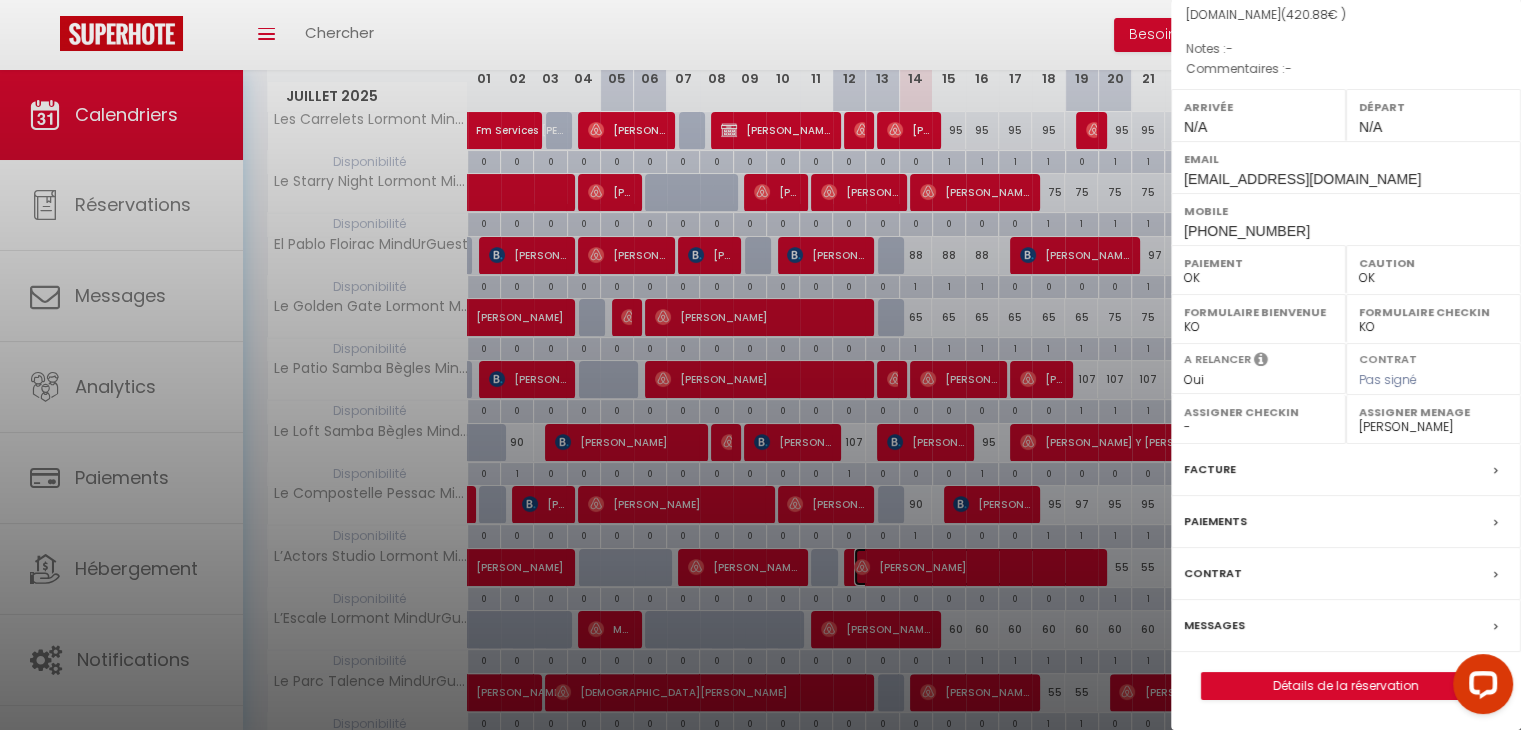 scroll, scrollTop: 251, scrollLeft: 0, axis: vertical 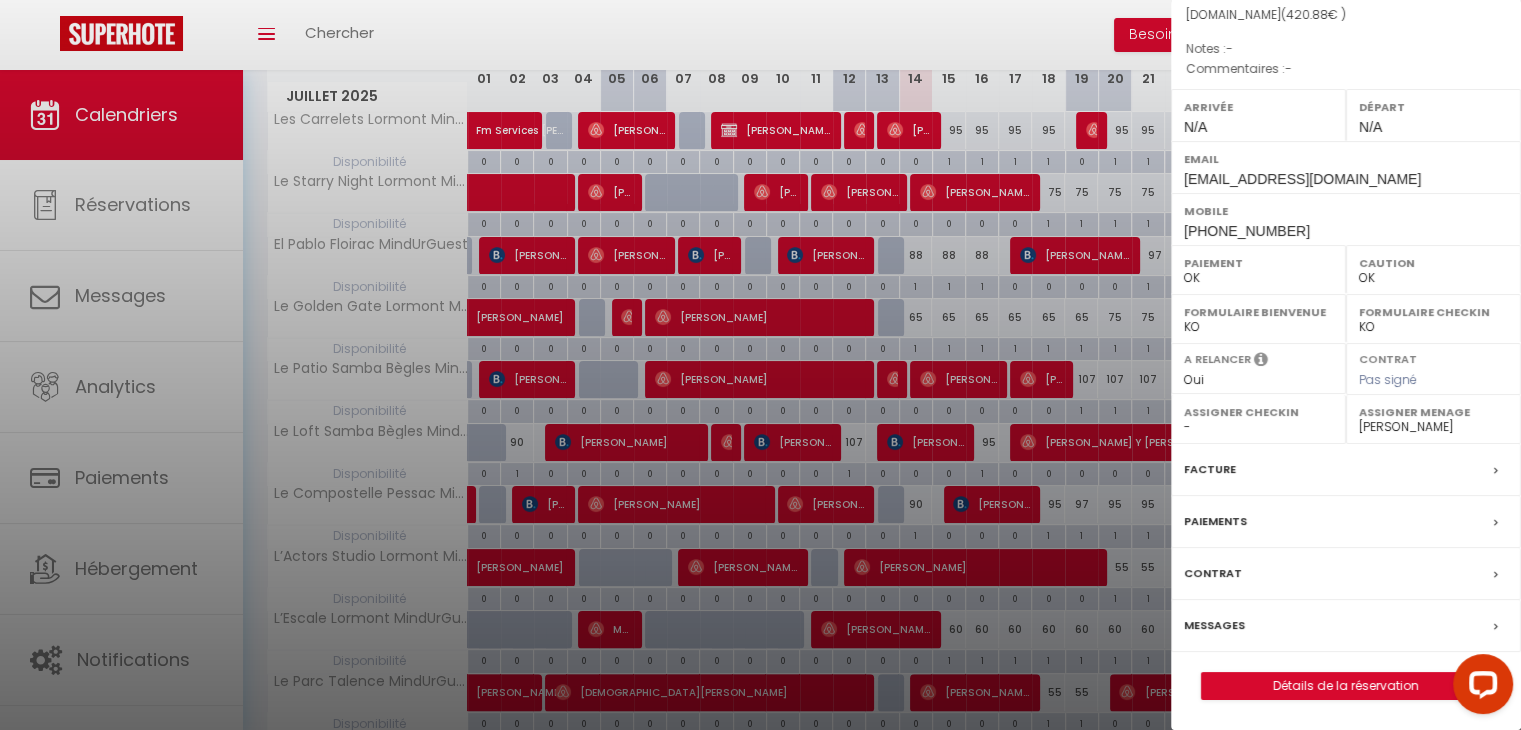 click on "Messages" at bounding box center [1214, 625] 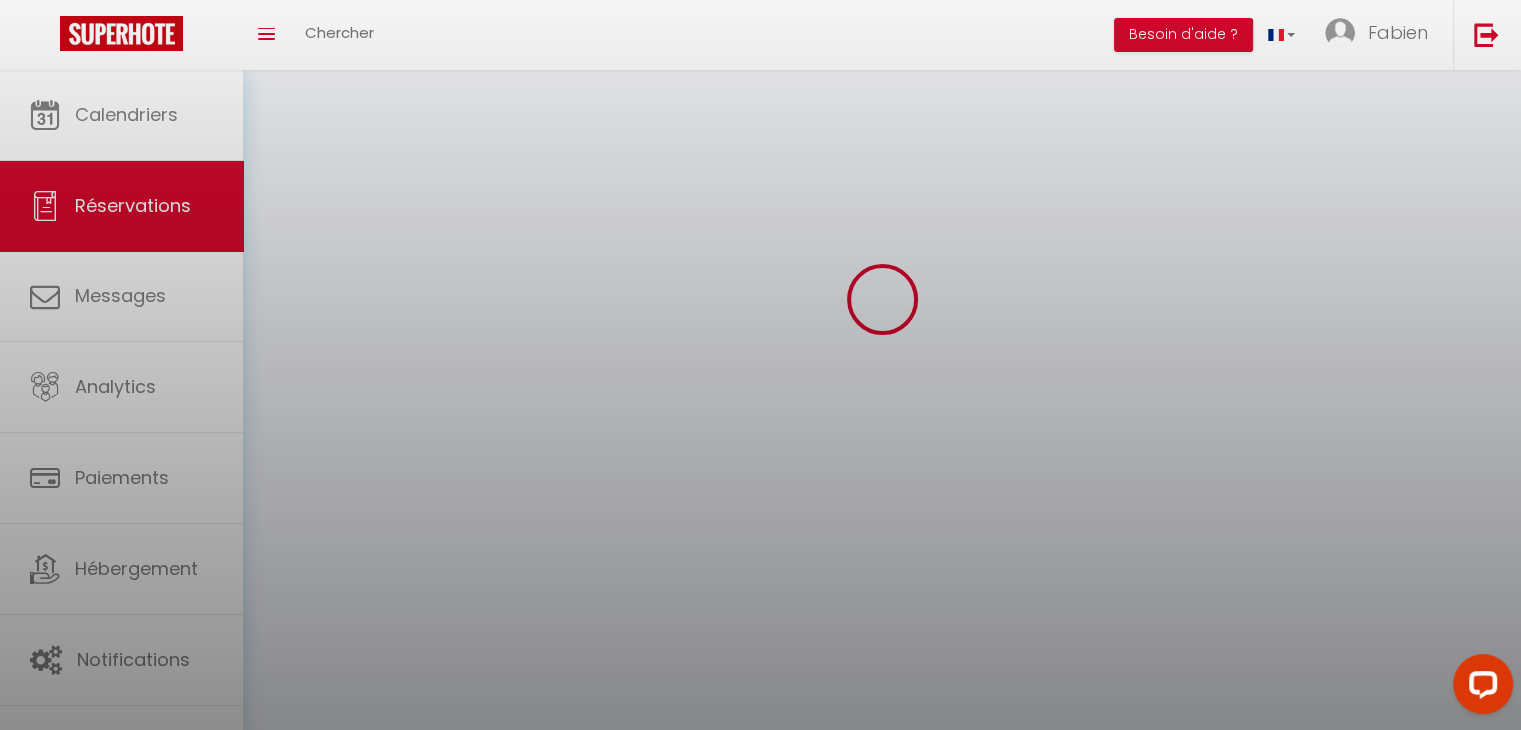 scroll, scrollTop: 0, scrollLeft: 0, axis: both 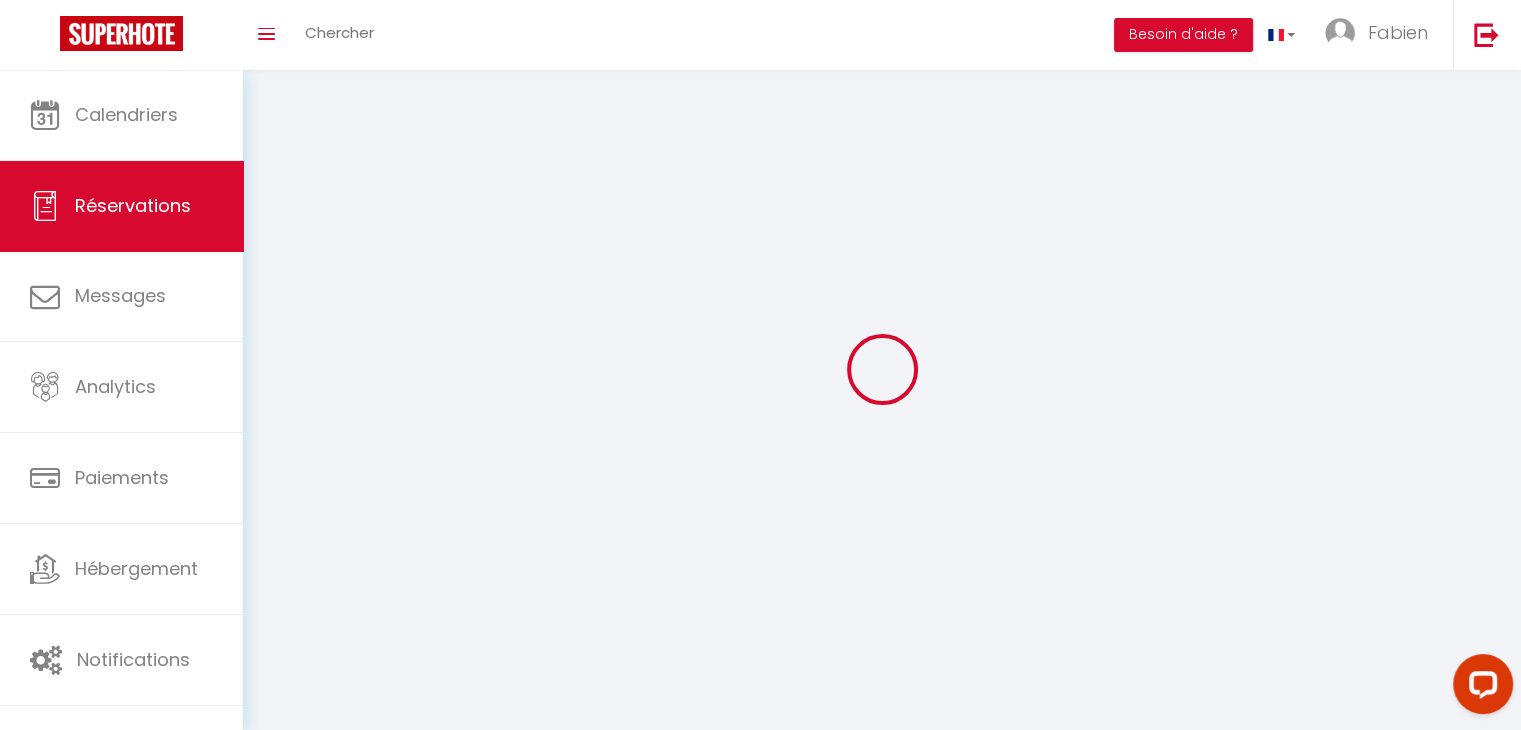 type on "Estebane" 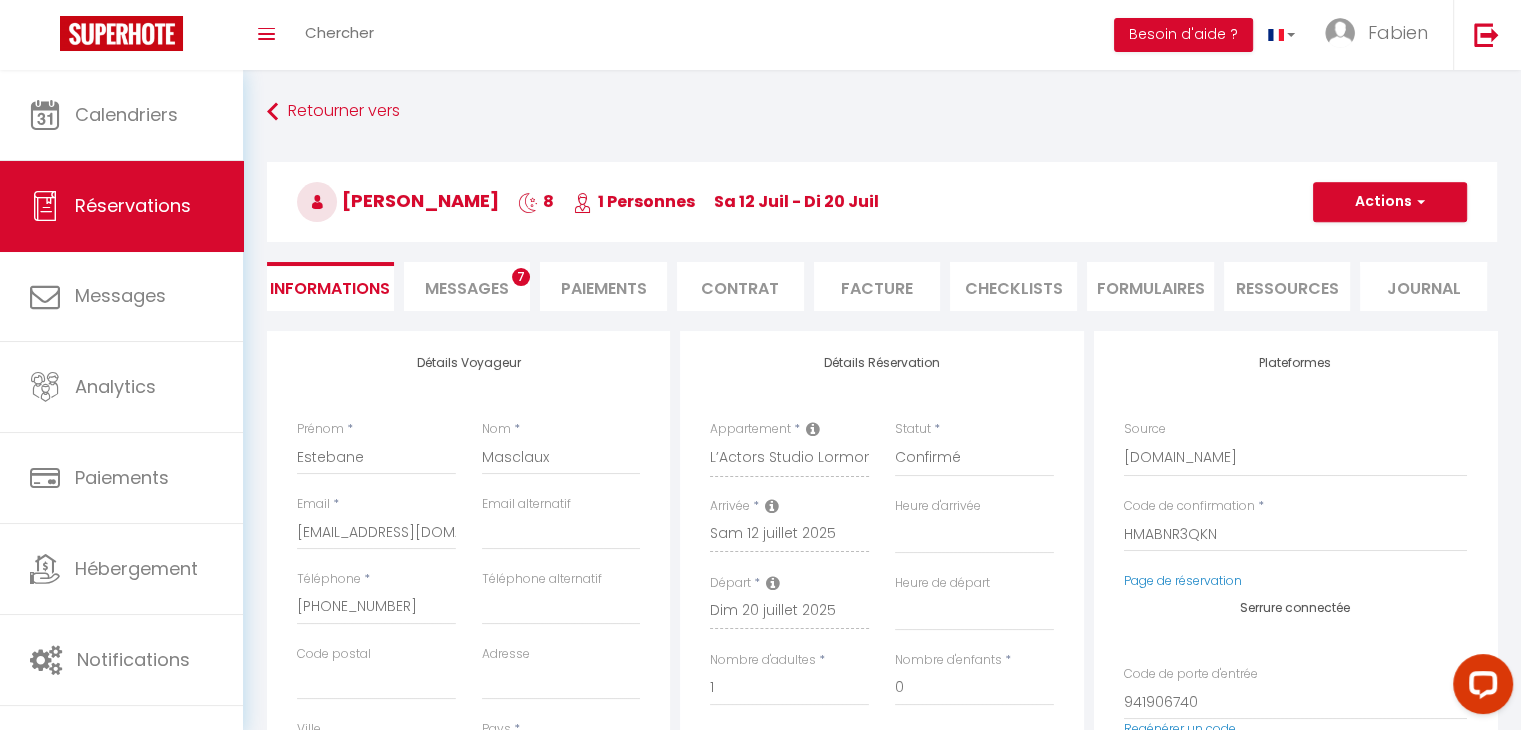 select 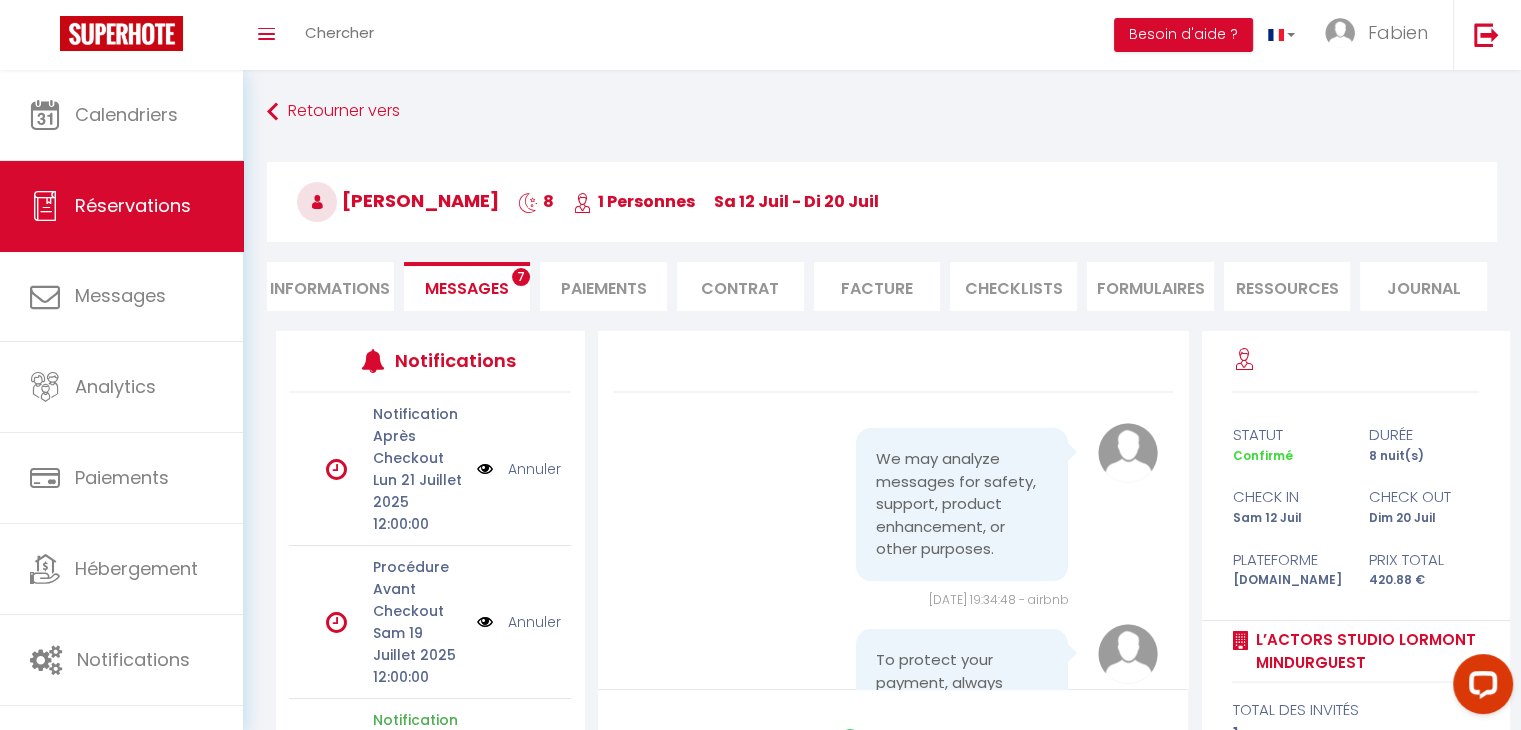 scroll, scrollTop: 8936, scrollLeft: 0, axis: vertical 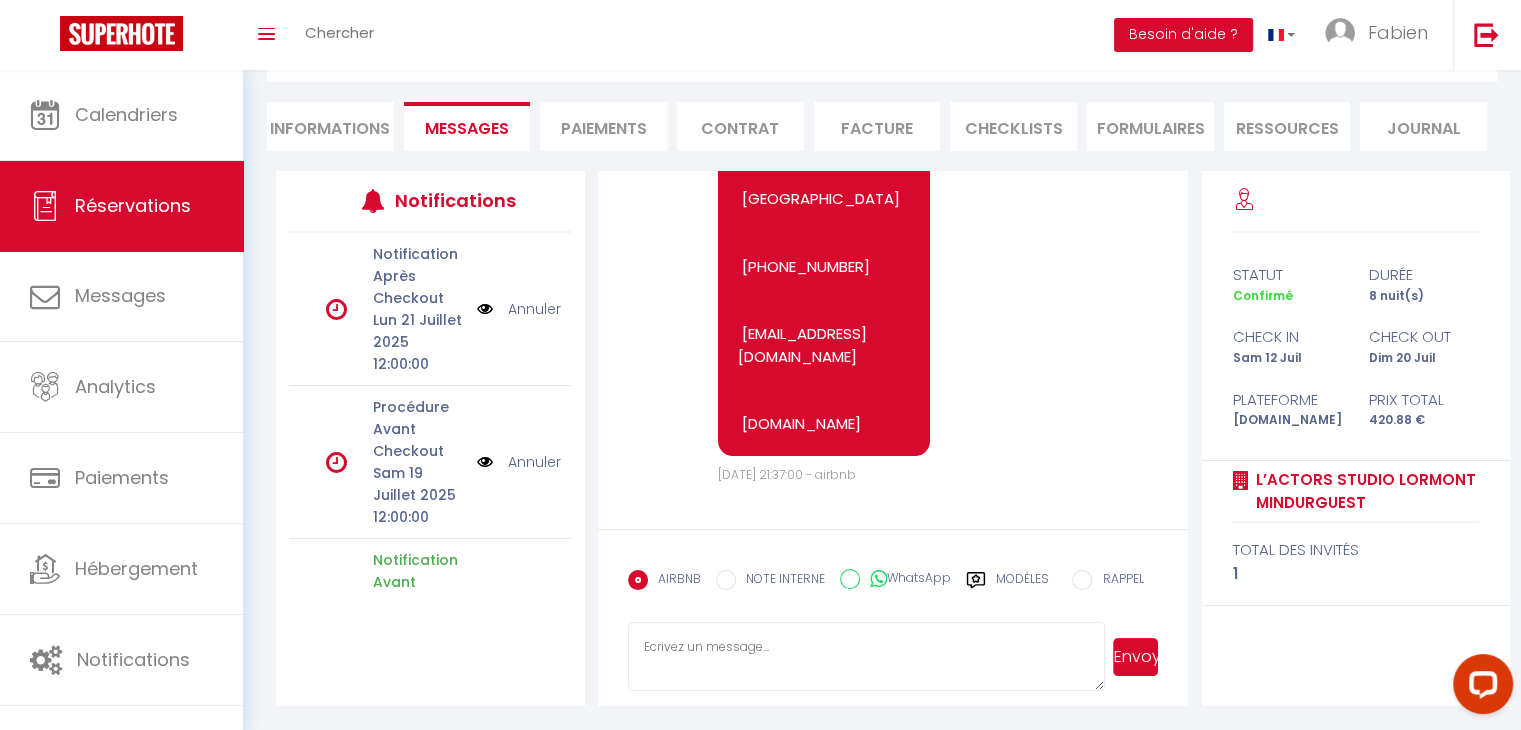 click at bounding box center [867, 657] 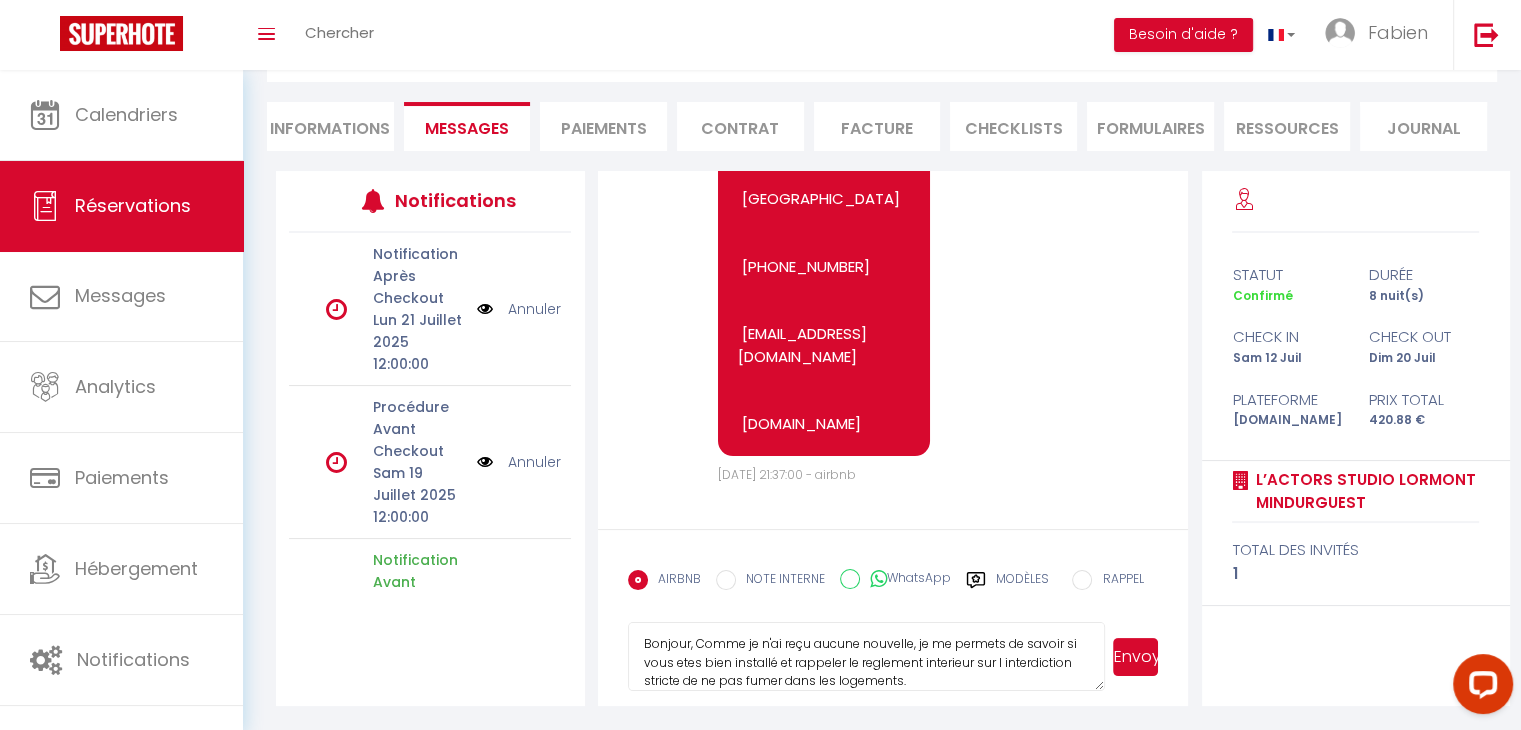 scroll, scrollTop: 22, scrollLeft: 0, axis: vertical 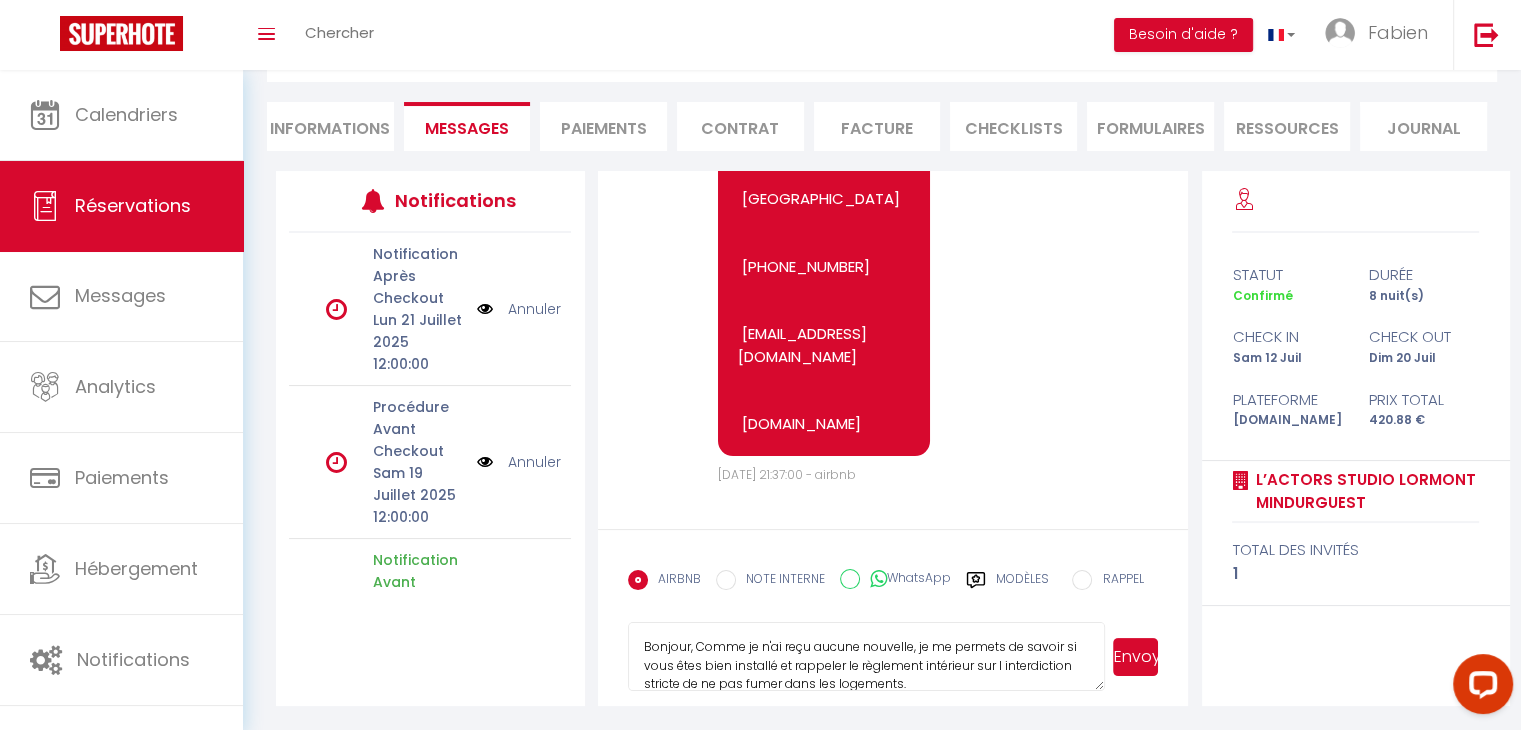 click on "Bonjour, Comme je n'ai reçu aucune nouvelle, je me permets de savoir si vous êtes bien installé et rappeler le règlement intérieur sur l interdiction stricte de ne pas fumer dans les logements.
Bonne journée" at bounding box center [867, 657] 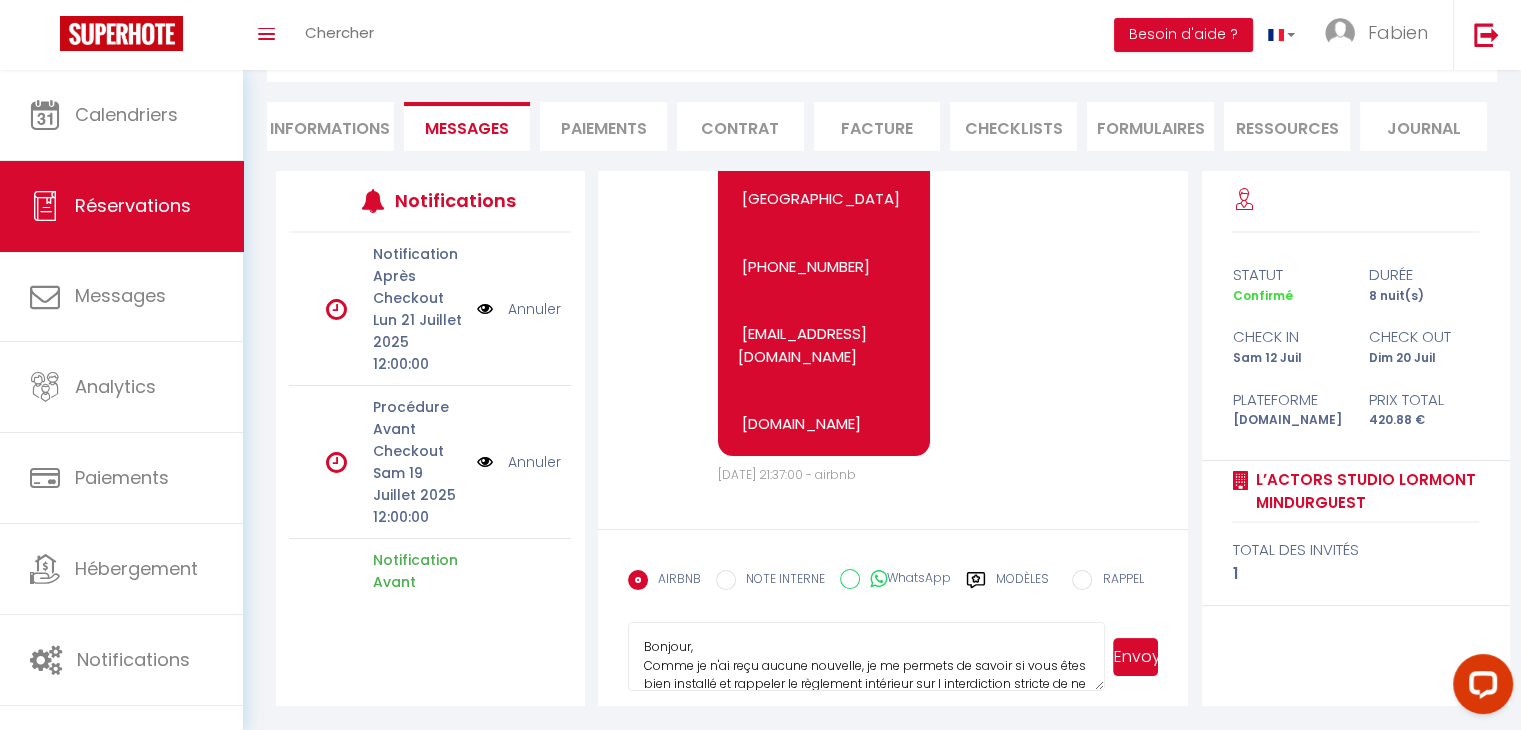 click on "Bonjour,
Comme je n'ai reçu aucune nouvelle, je me permets de savoir si vous êtes bien installé et rappeler le règlement intérieur sur l interdiction stricte de ne pas fumer dans les logements.
Bonne journée" at bounding box center [867, 657] 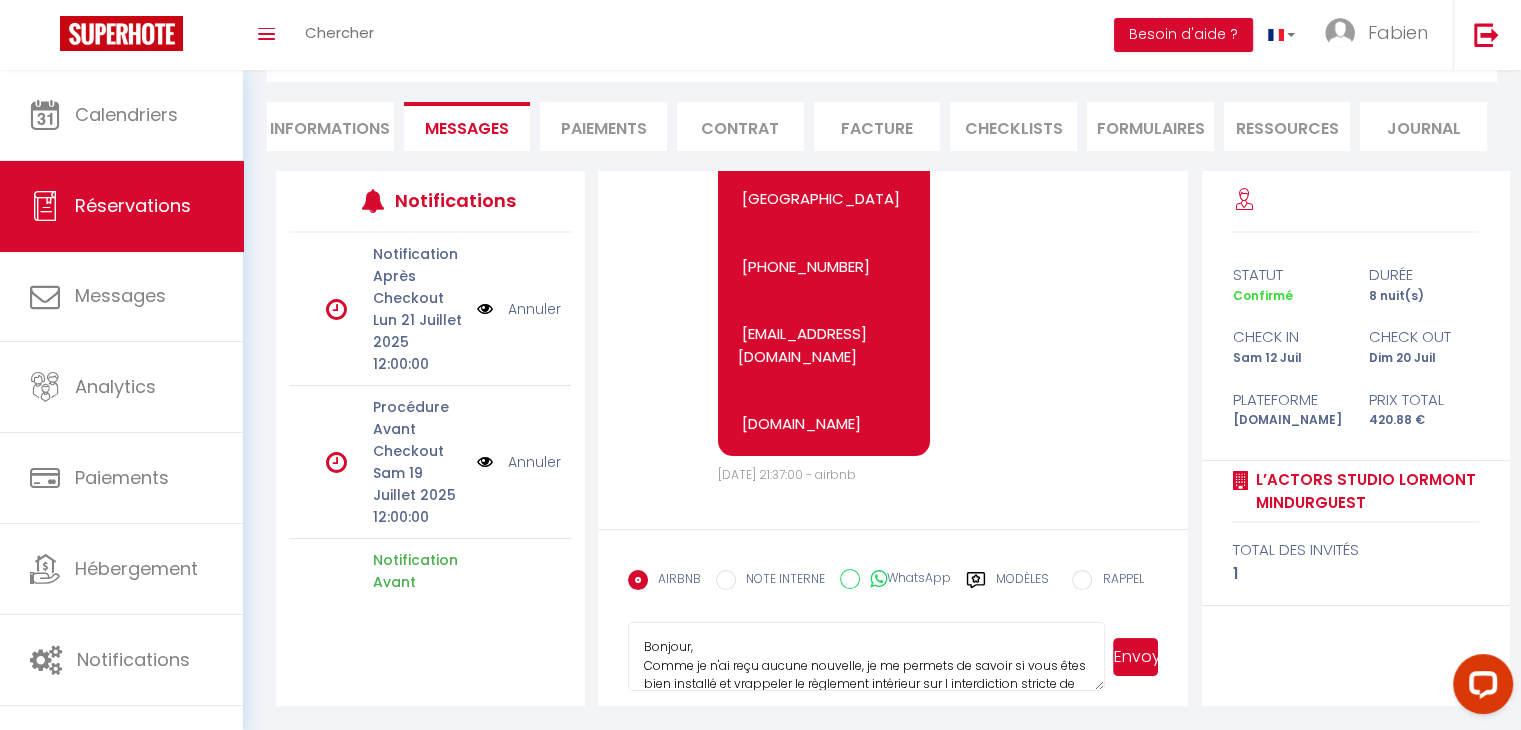 scroll, scrollTop: 3, scrollLeft: 0, axis: vertical 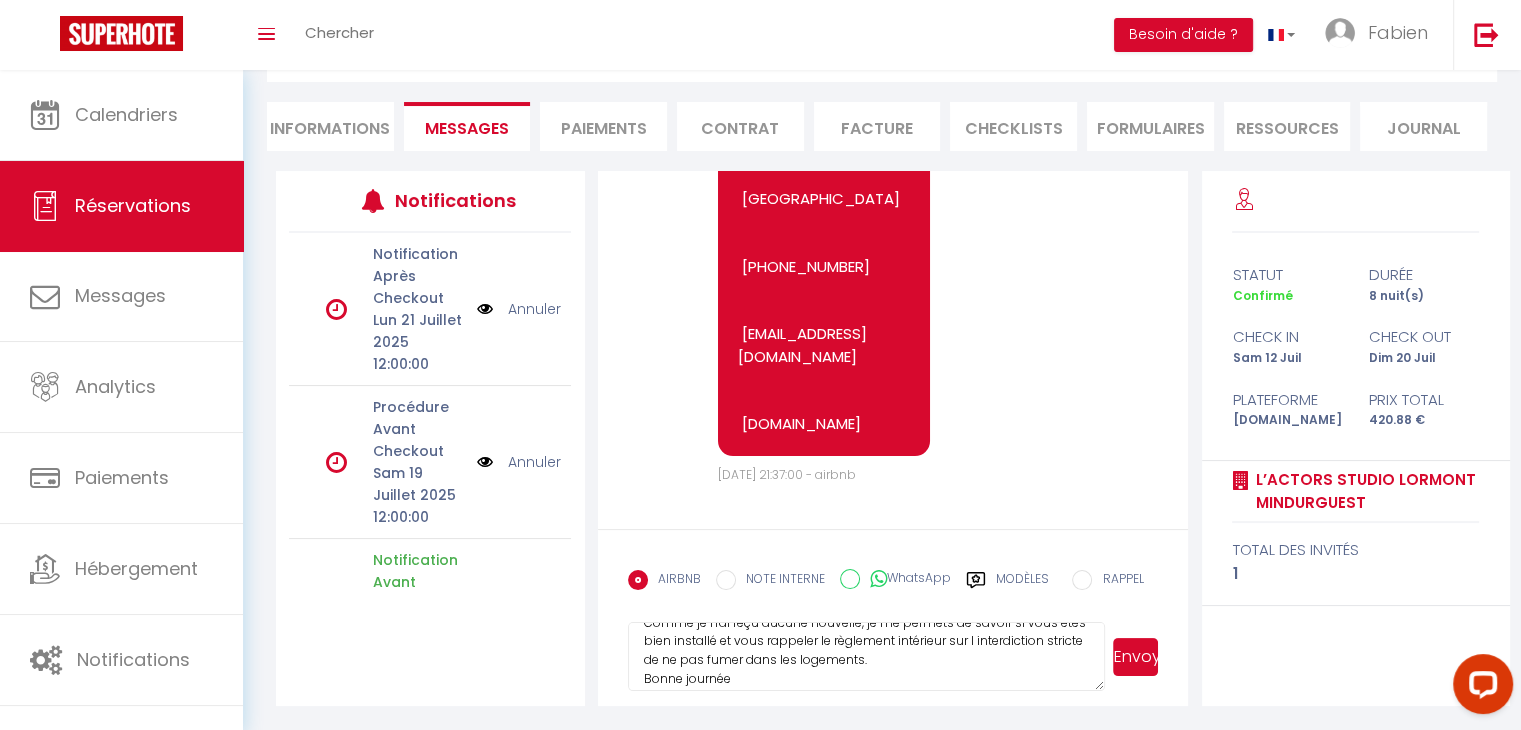 click on "Bonjour,
Comme je n'ai reçu aucune nouvelle, je me permets de savoir si vous êtes bien installé et vous rappeler le règlement intérieur sur l interdiction stricte de ne pas fumer dans les logements.
Bonne journée" at bounding box center (867, 657) 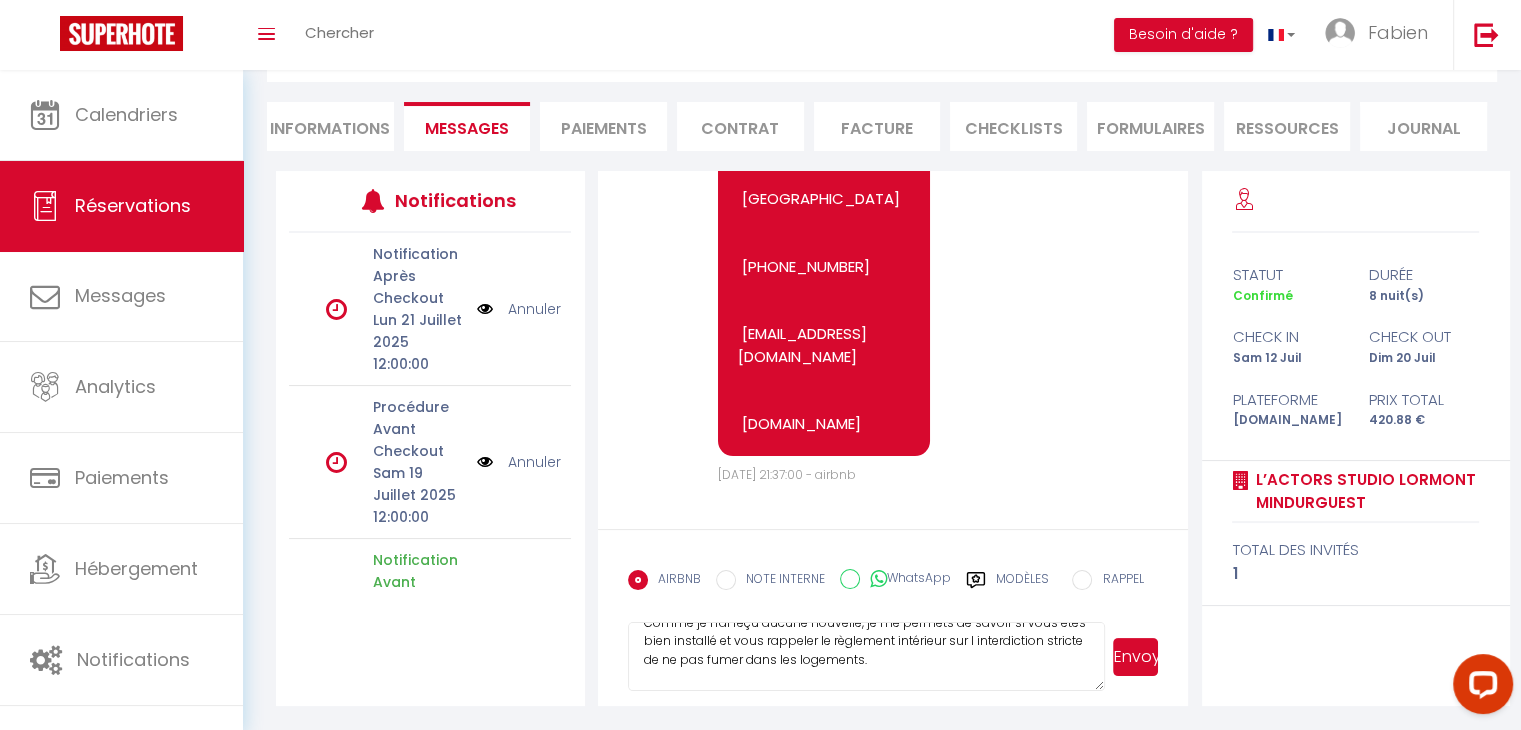 scroll, scrollTop: 62, scrollLeft: 0, axis: vertical 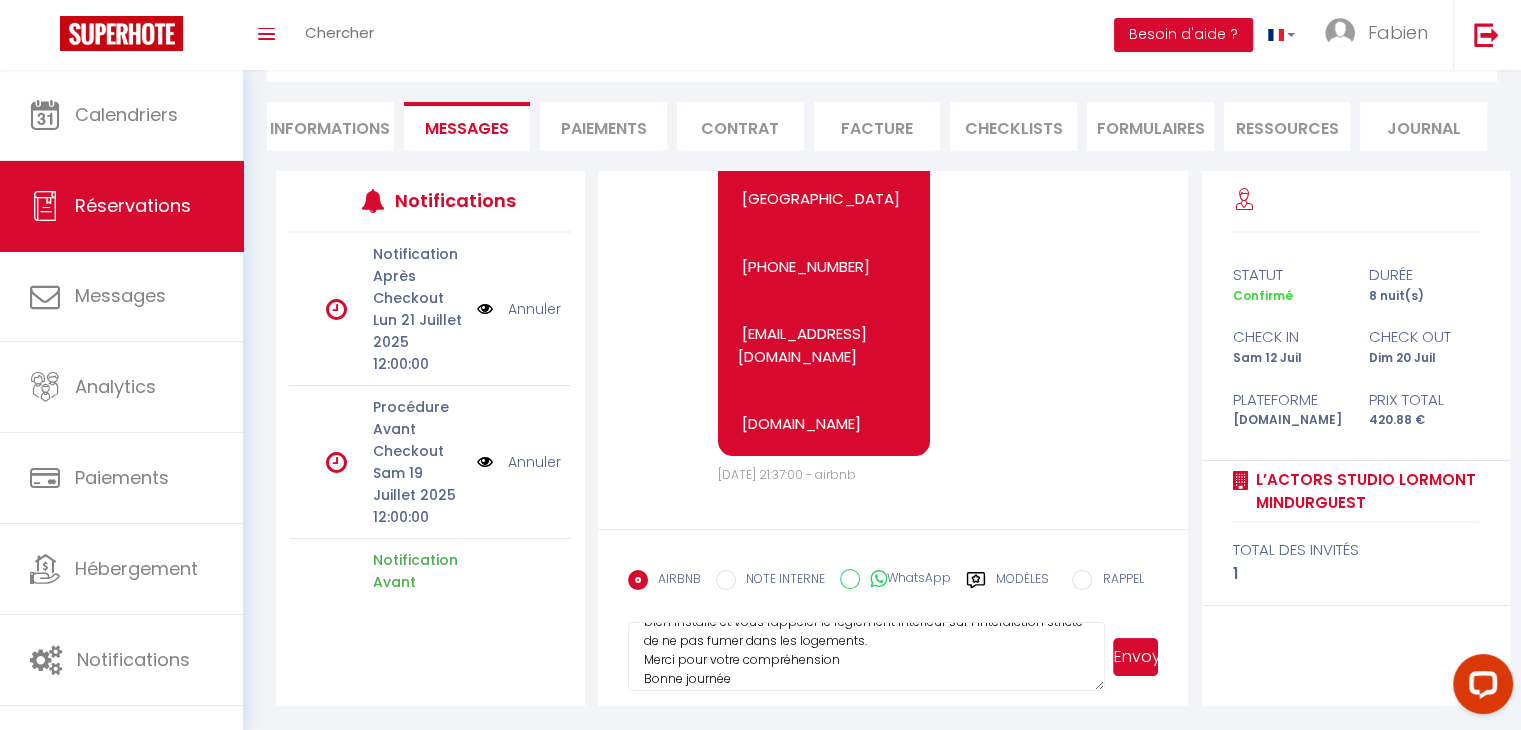 type on "Bonjour,
Comme je n'ai reçu aucune nouvelle, je me permets de savoir si vous êtes bien installé et vous rappeler le règlement intérieur sur l interdiction stricte de ne pas fumer dans les logements.
Merci pour votre compréhension
Bonne journée" 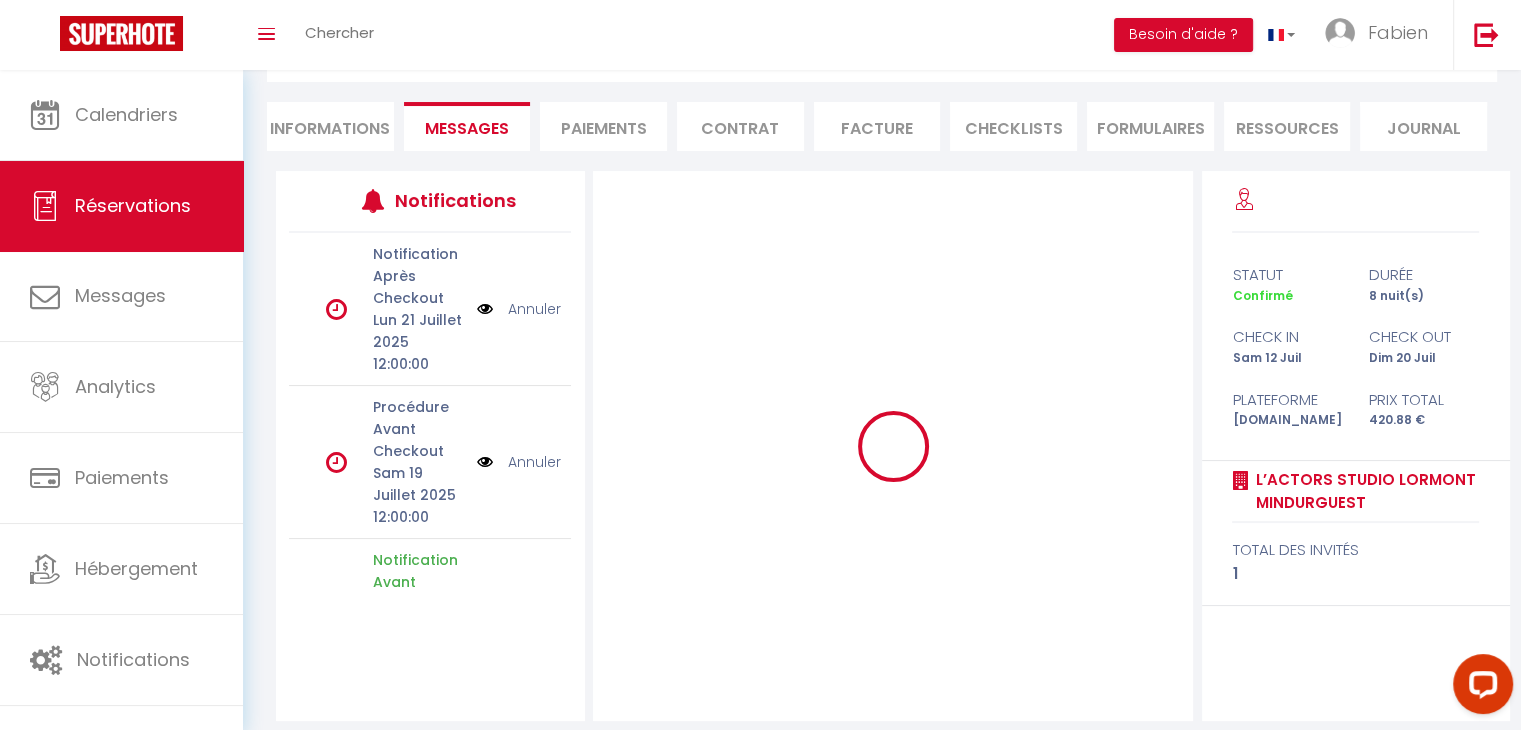 type 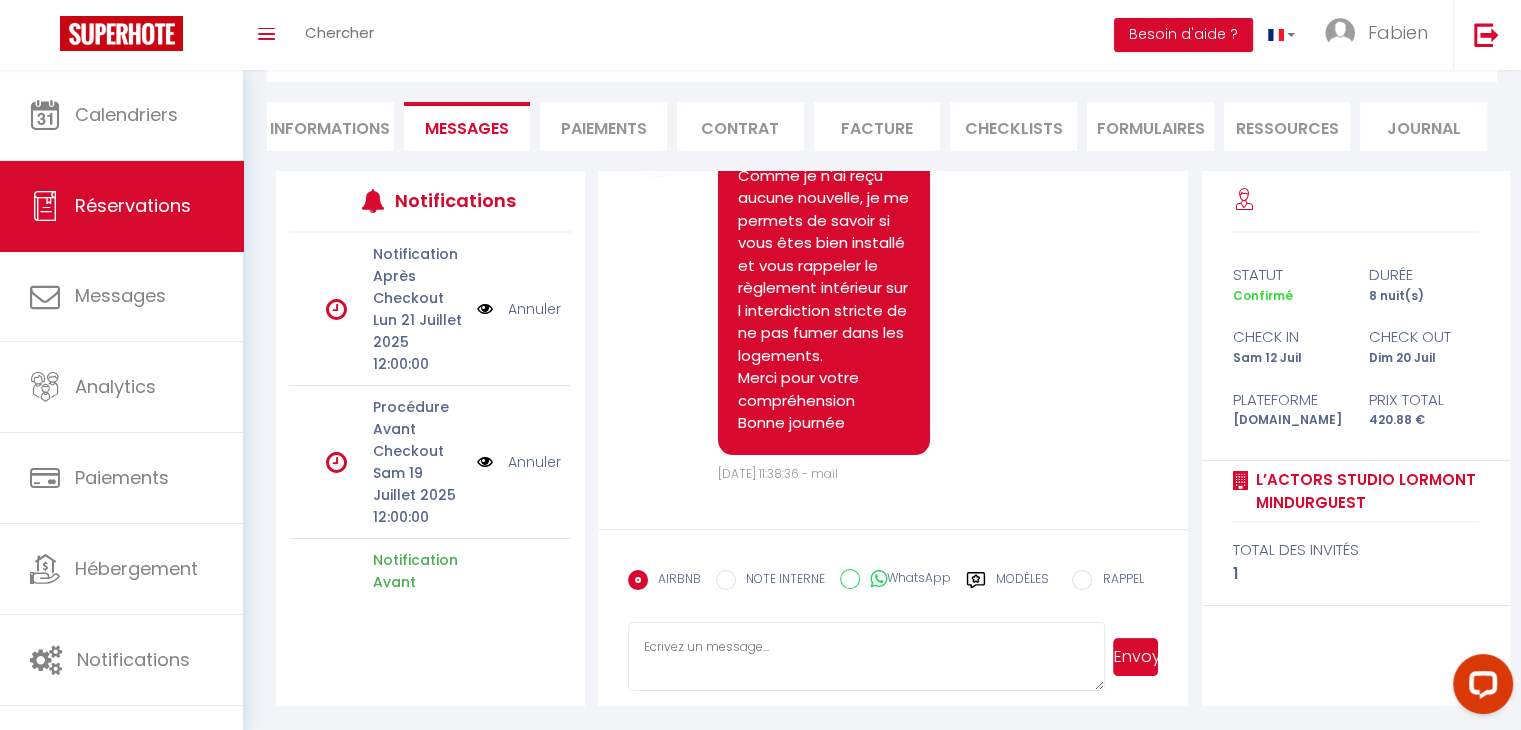 scroll, scrollTop: 9056, scrollLeft: 0, axis: vertical 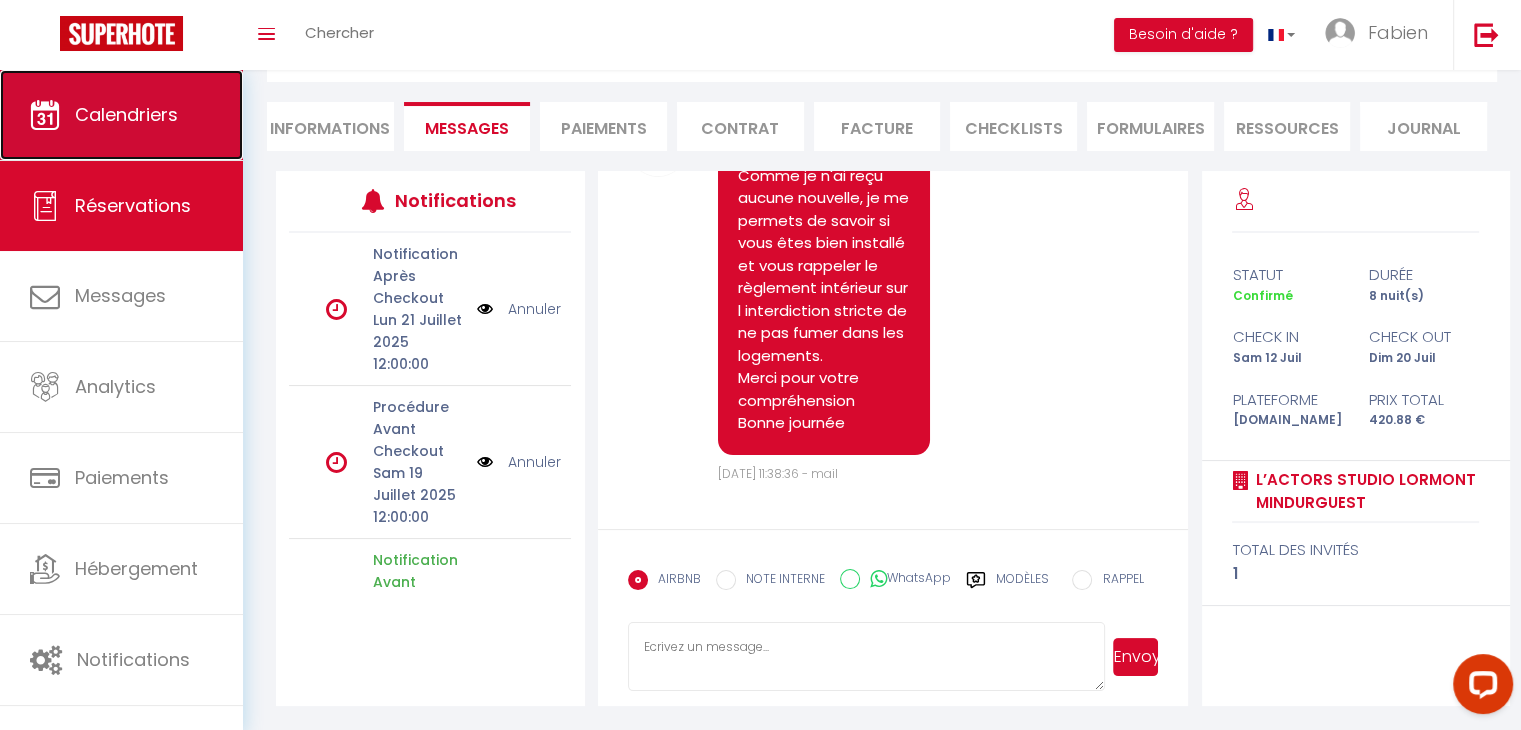 click on "Calendriers" at bounding box center [121, 115] 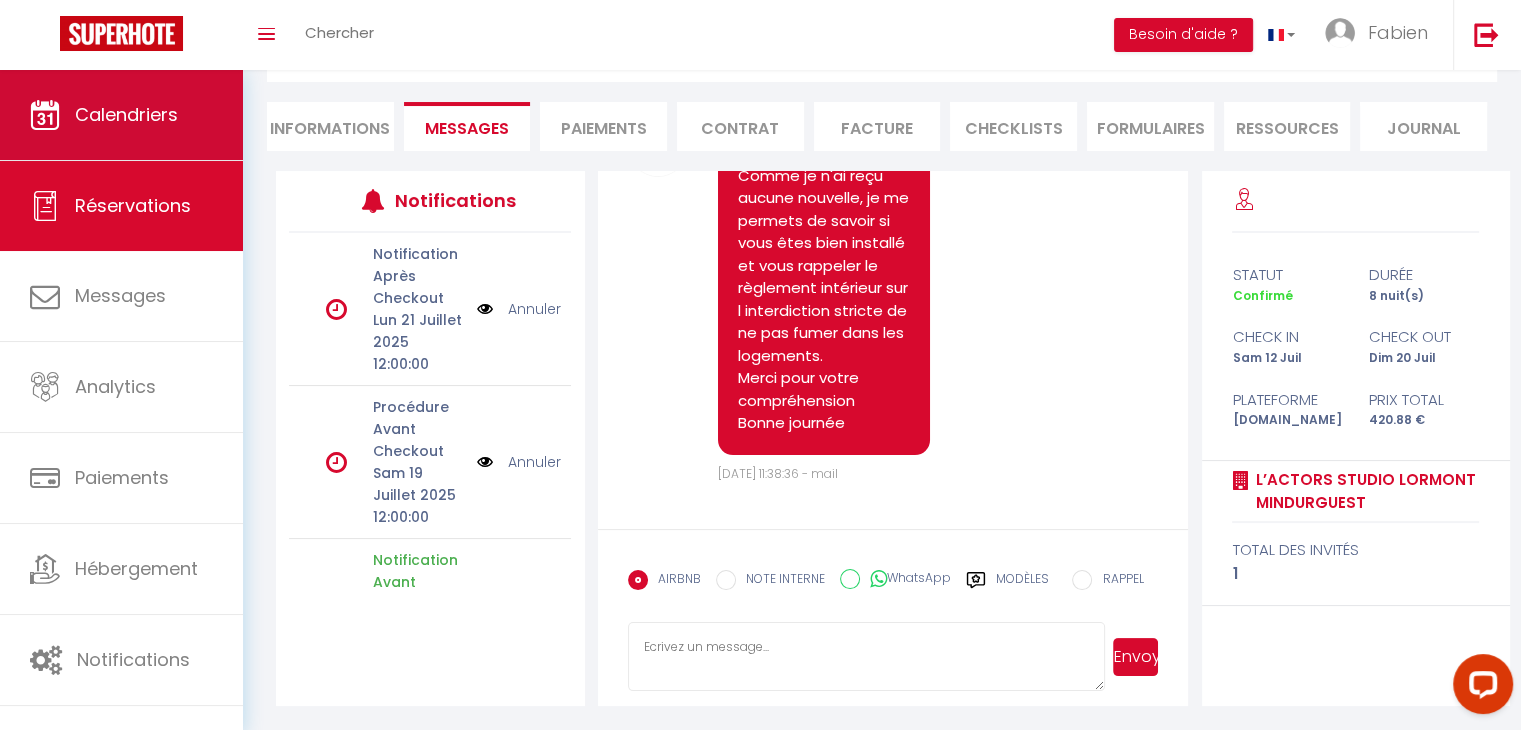 scroll, scrollTop: 0, scrollLeft: 0, axis: both 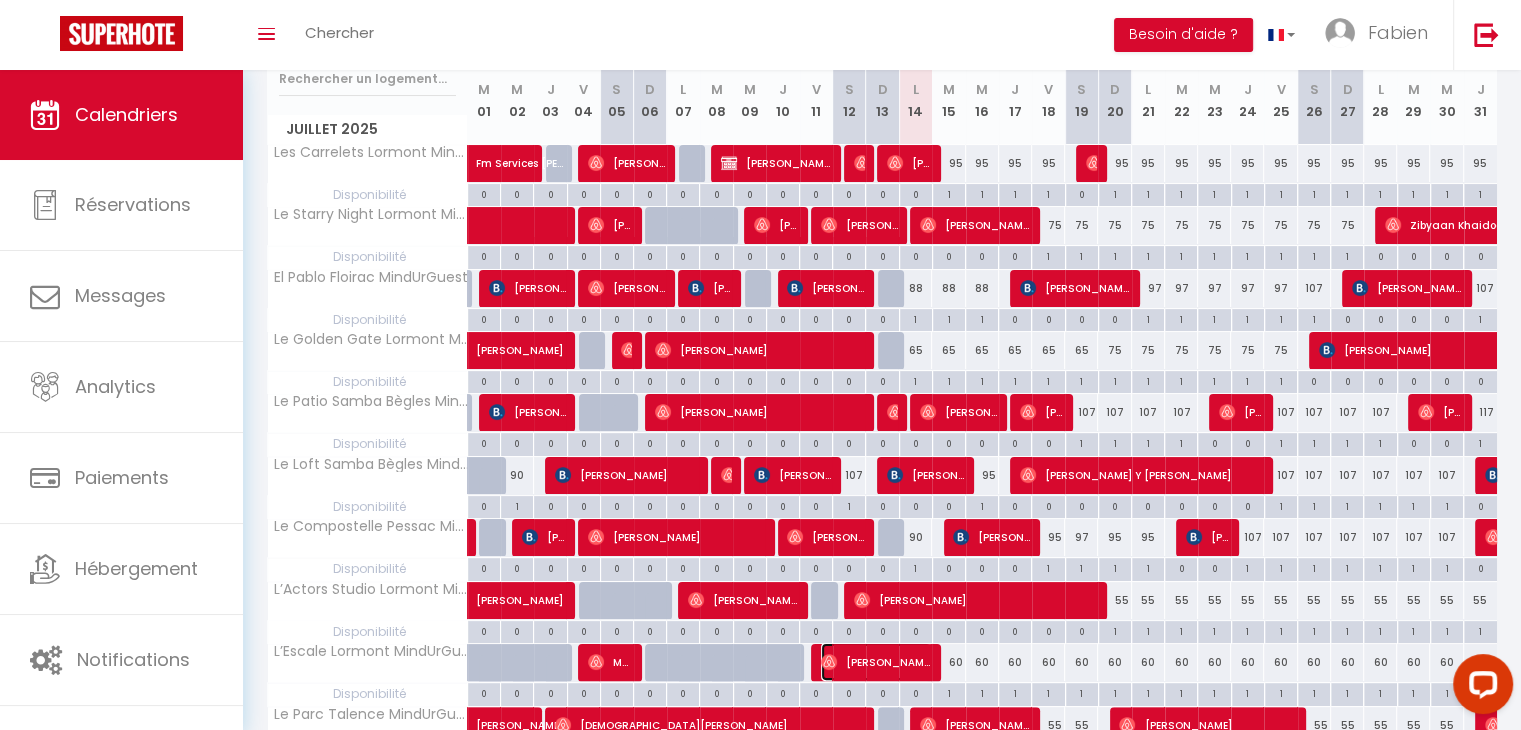 click on "[PERSON_NAME]" at bounding box center [876, 662] 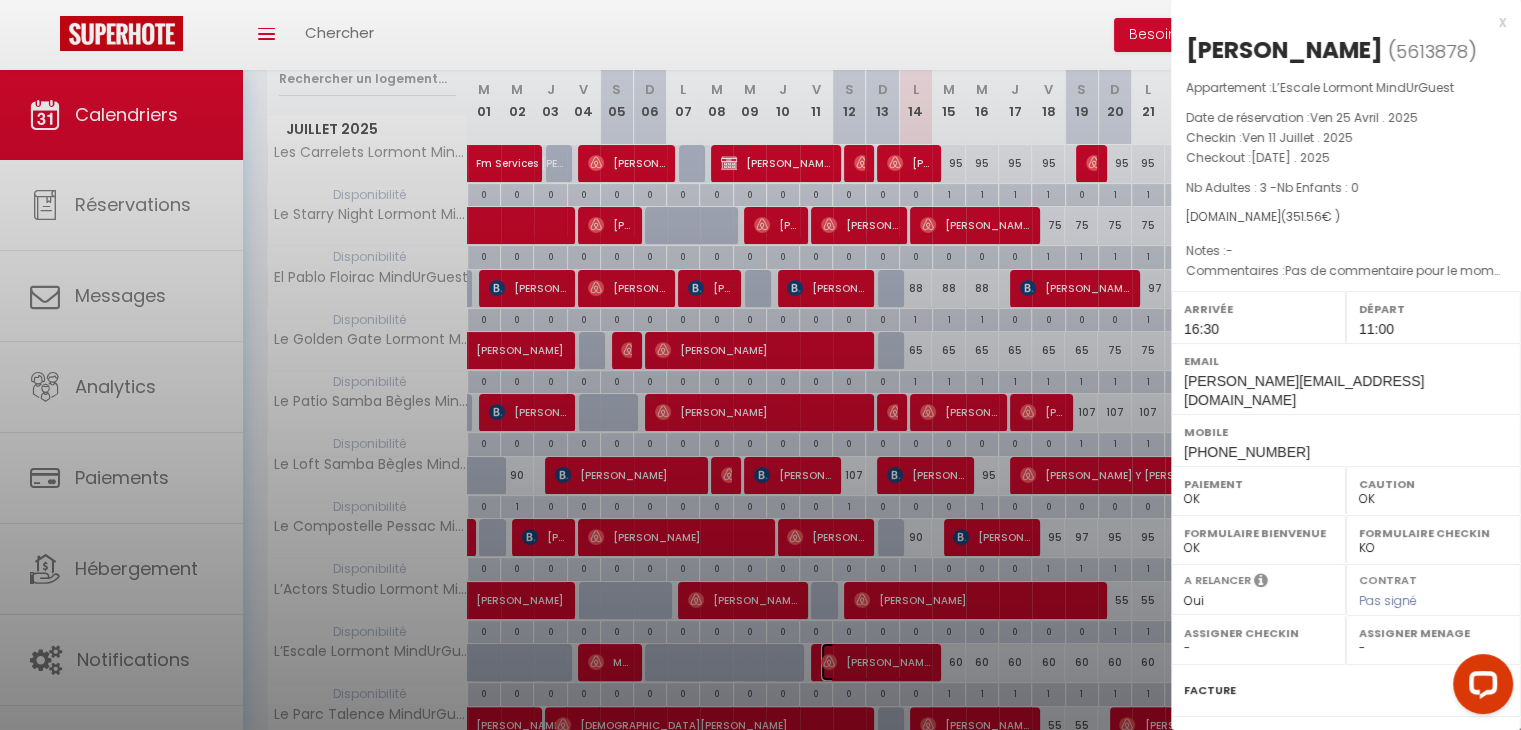 select on "46462" 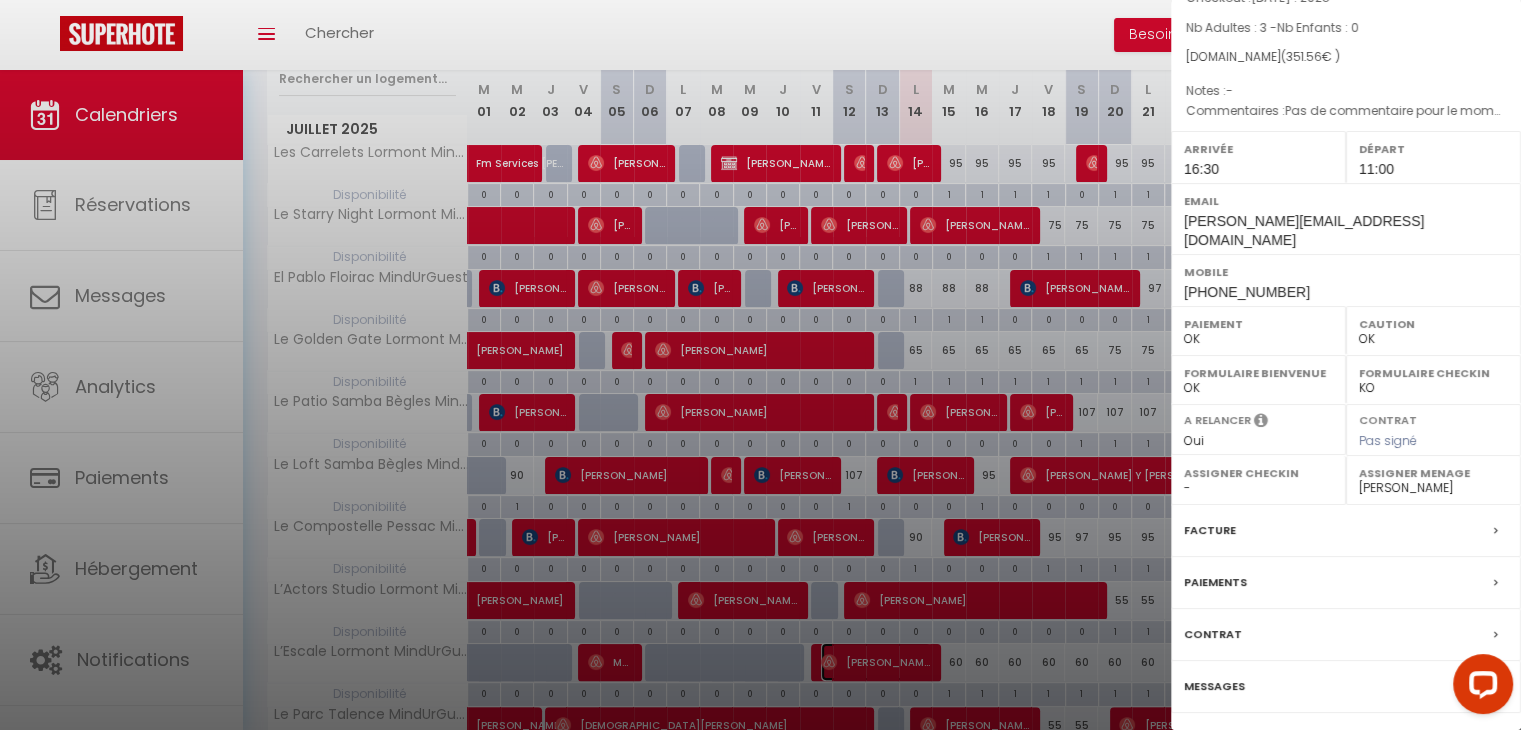 scroll, scrollTop: 196, scrollLeft: 0, axis: vertical 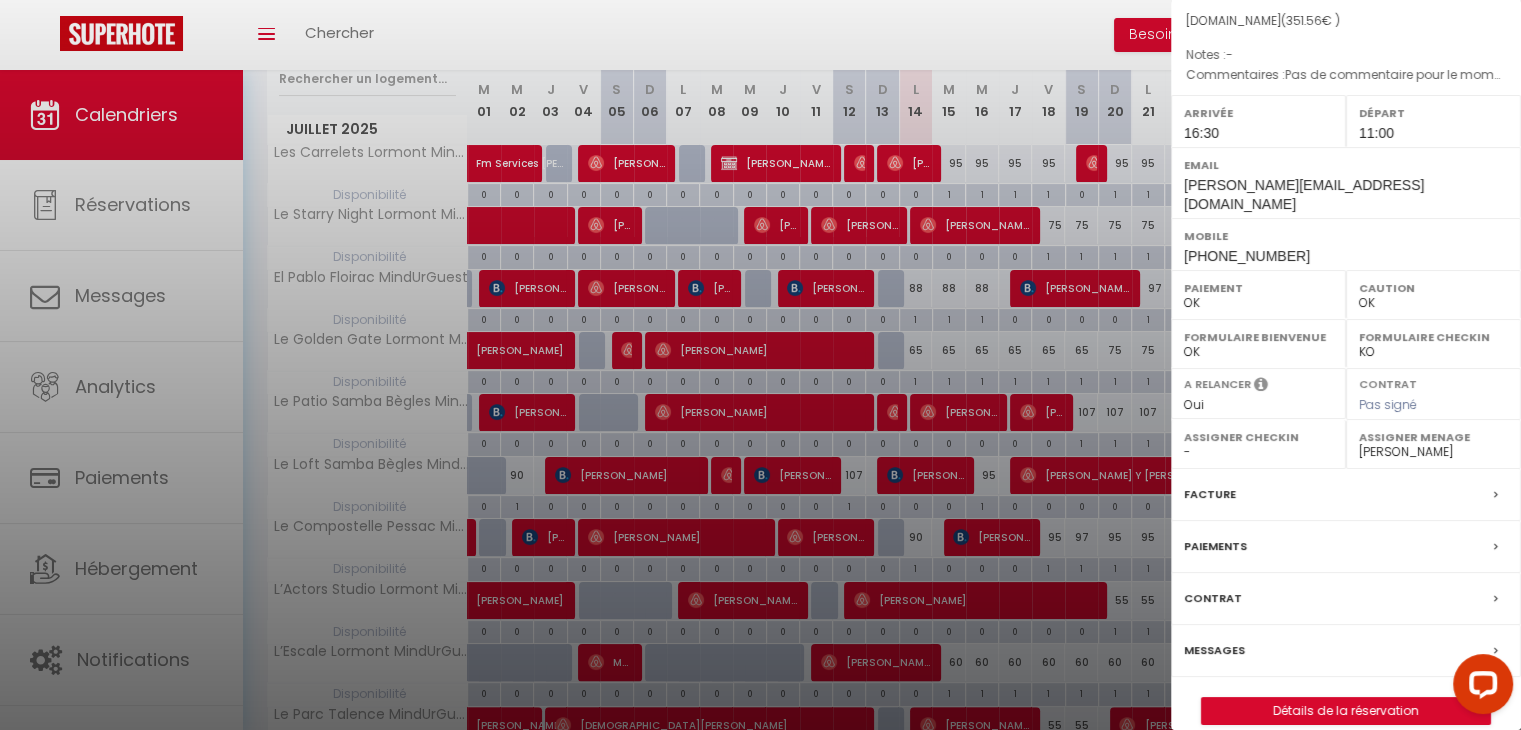 click on "Messages" at bounding box center (1214, 650) 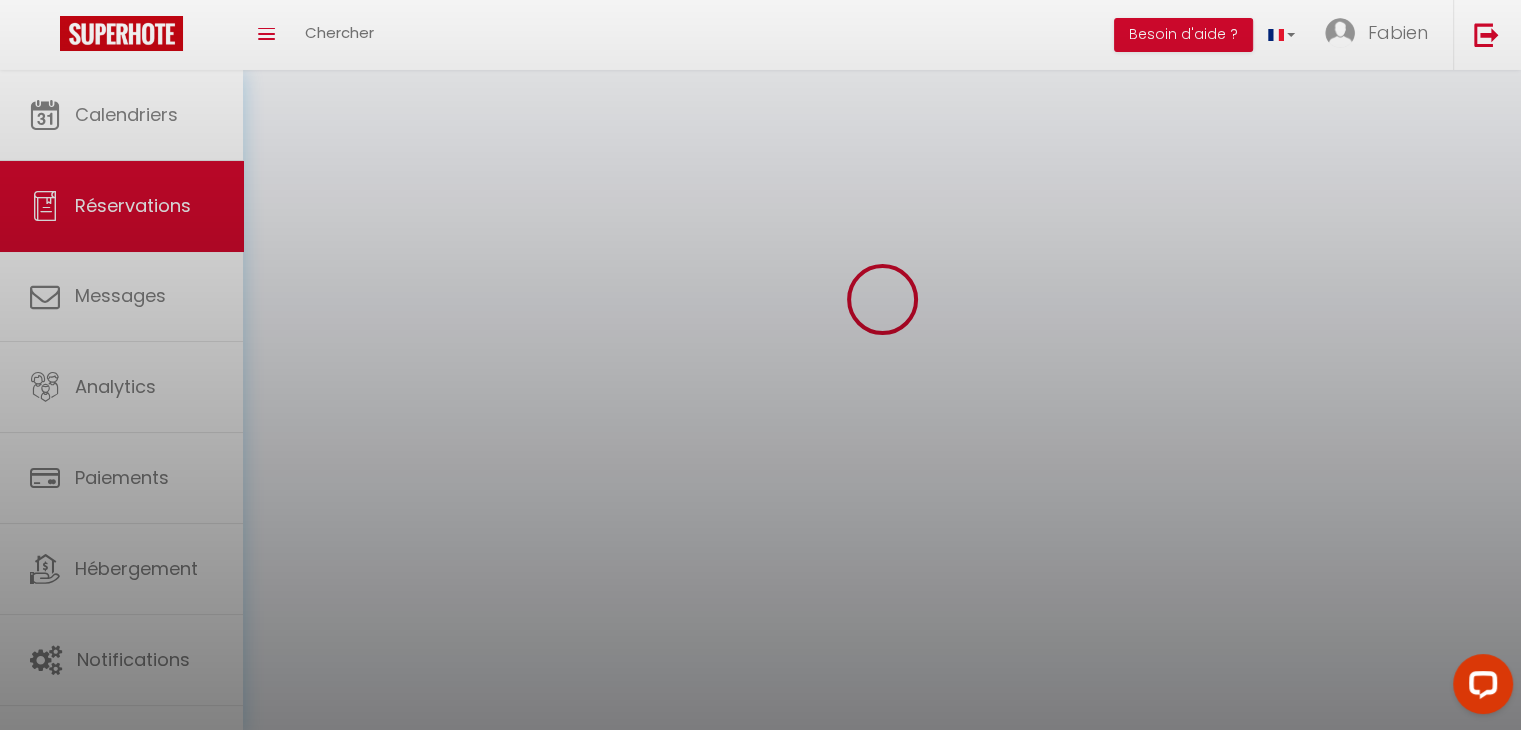 scroll, scrollTop: 0, scrollLeft: 0, axis: both 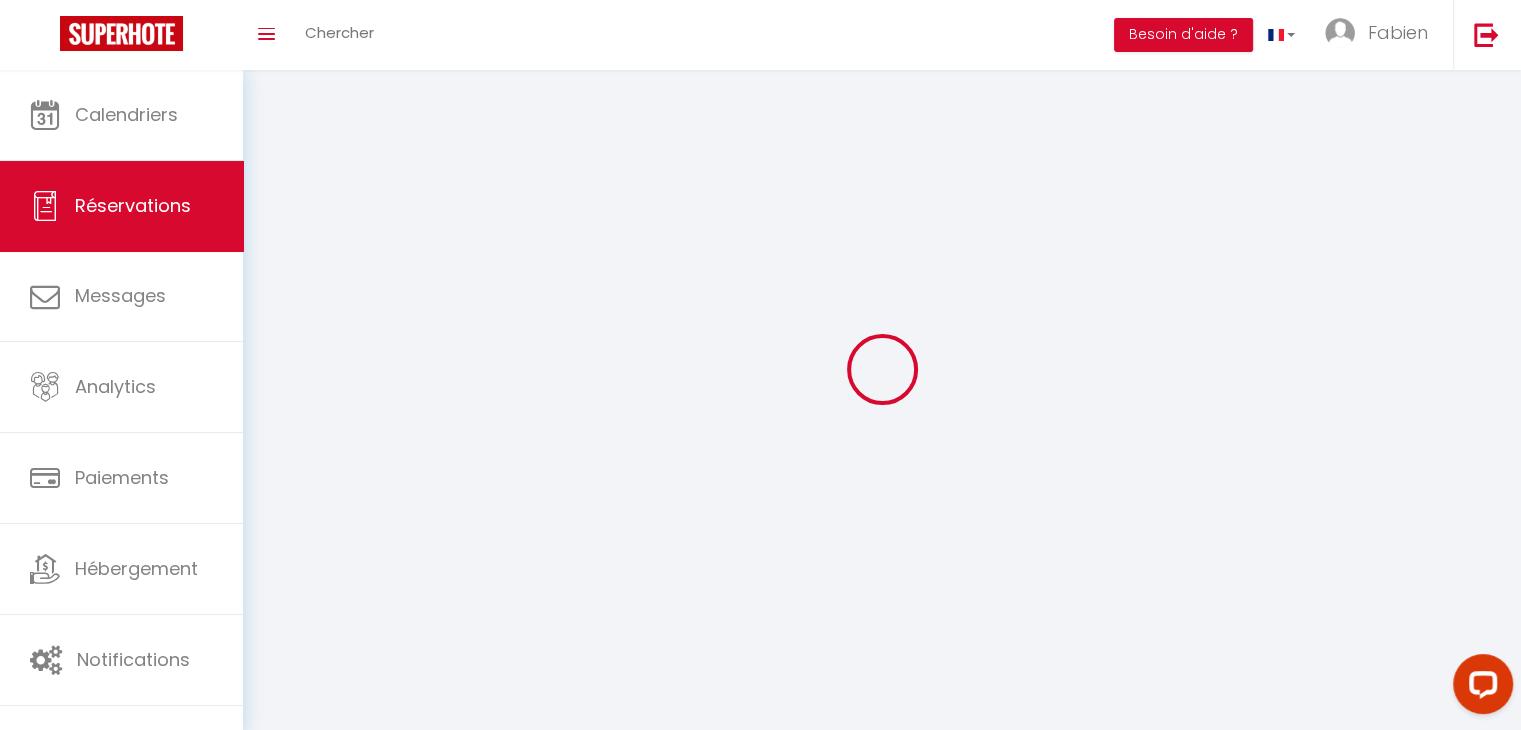 type on "[PERSON_NAME]" 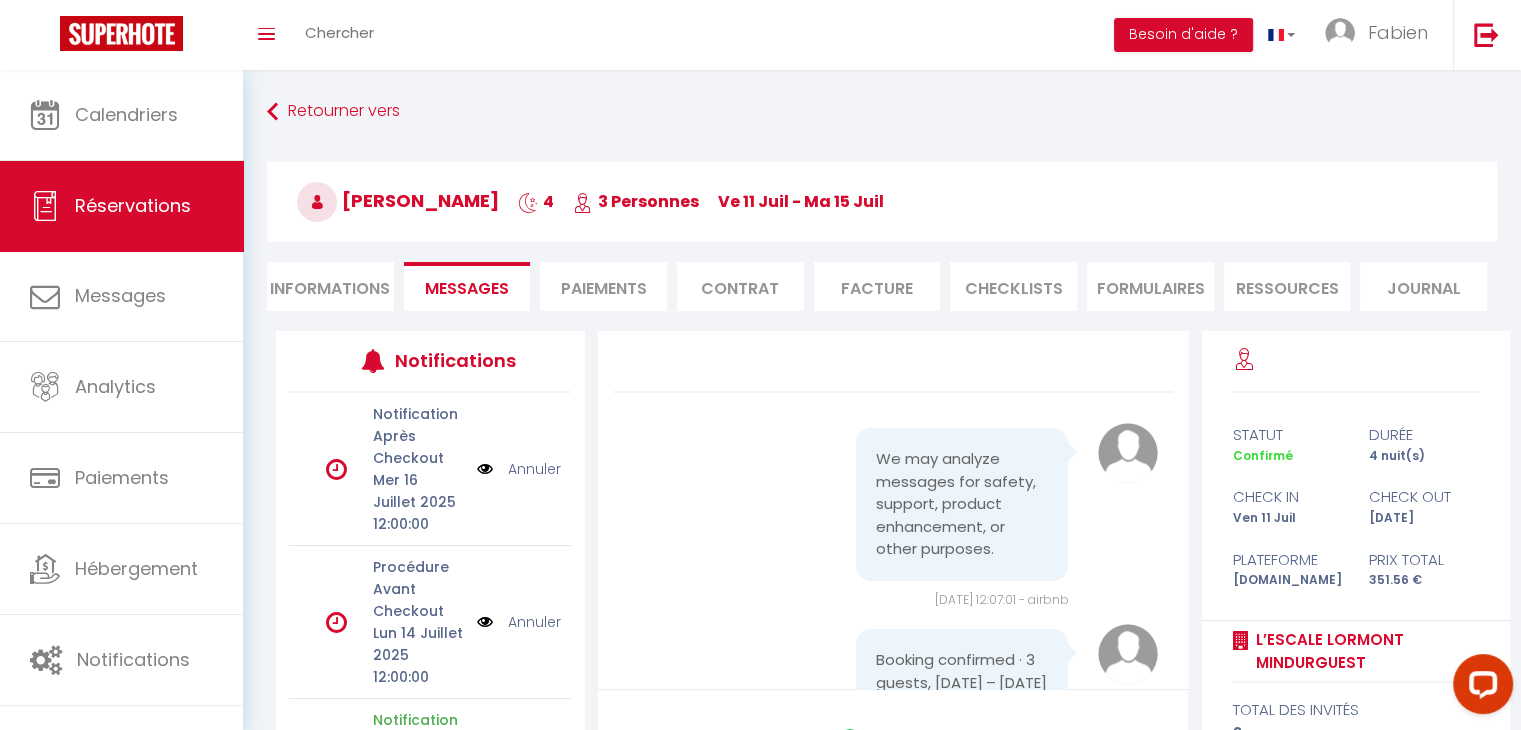 scroll, scrollTop: 7913, scrollLeft: 0, axis: vertical 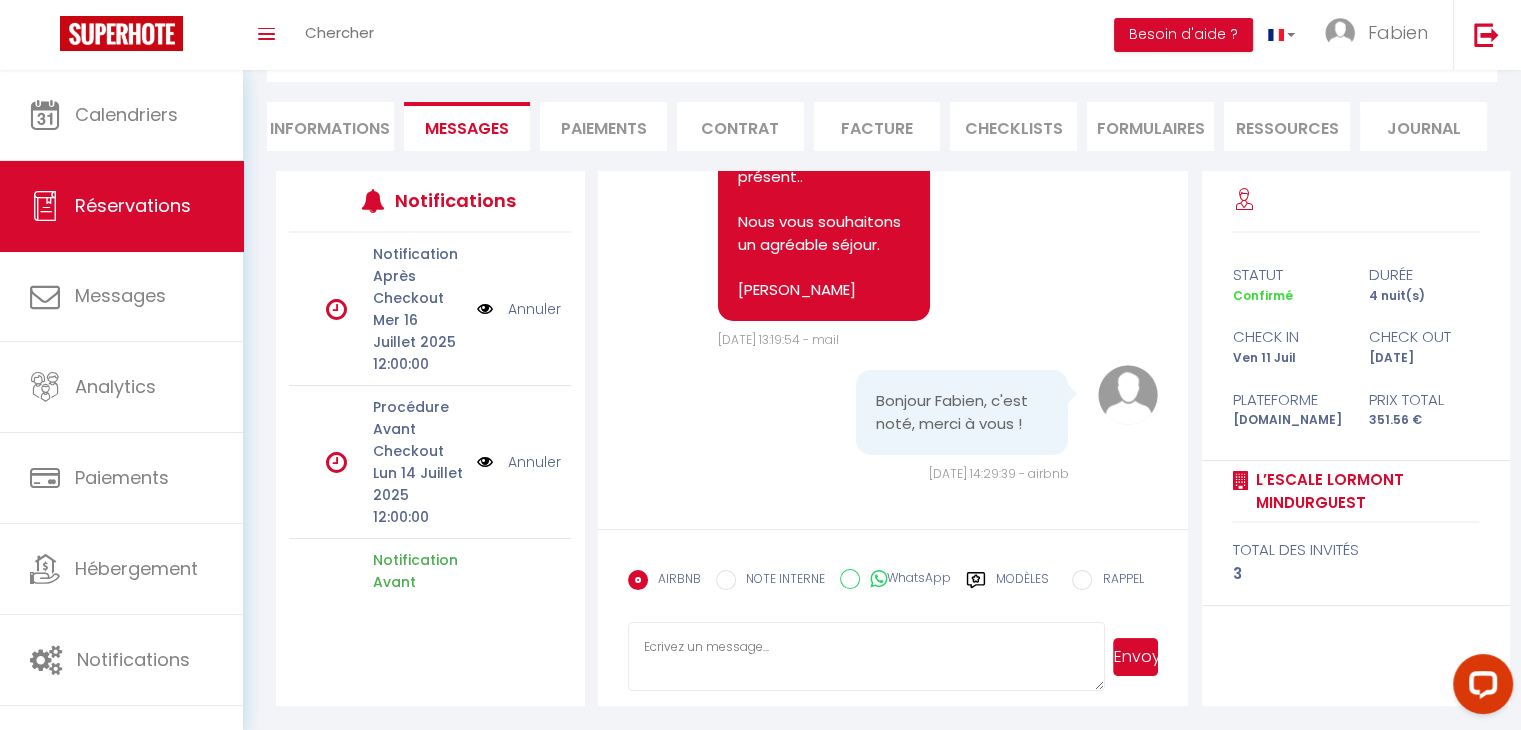 drag, startPoint x: 1532, startPoint y: 484, endPoint x: 82, endPoint y: 0, distance: 1528.6451 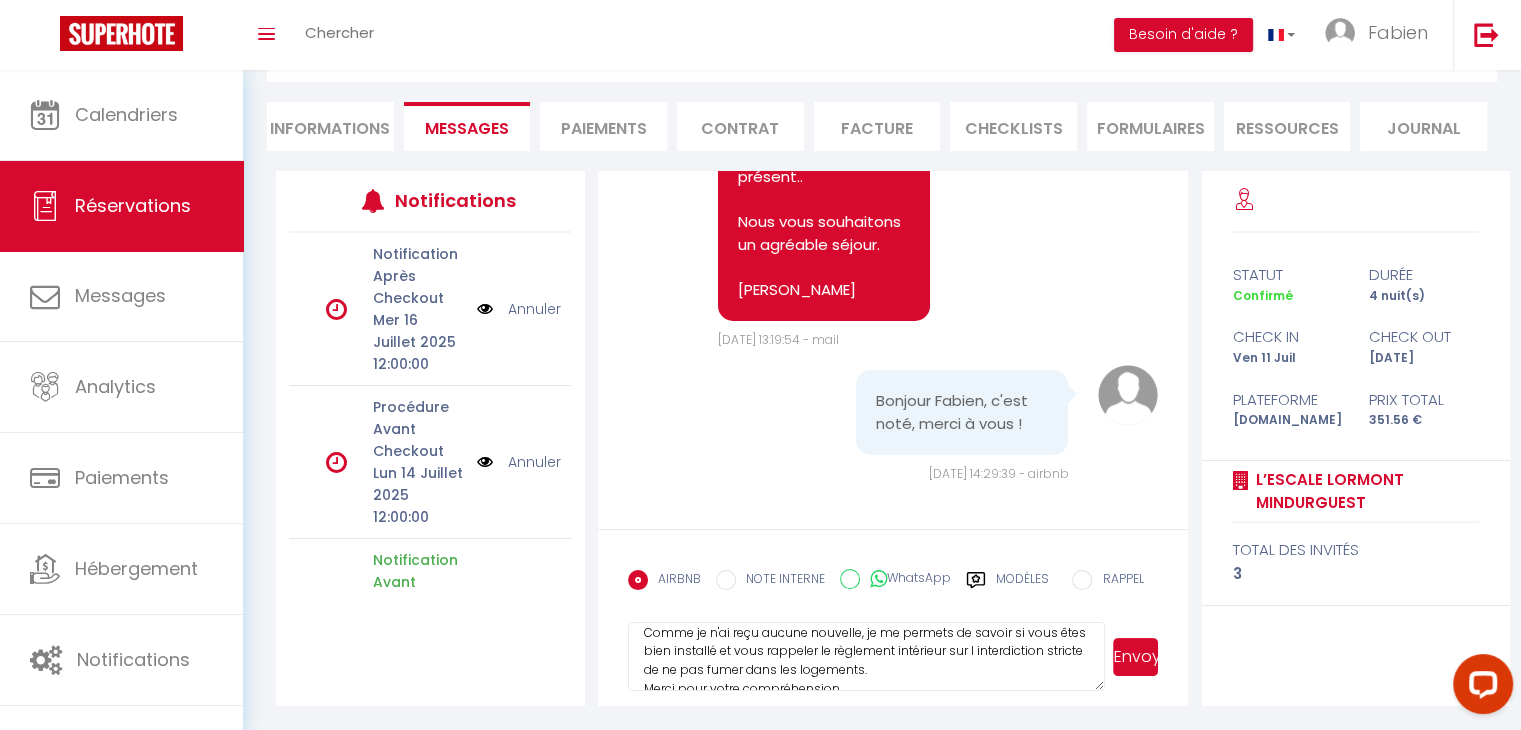 scroll, scrollTop: 15, scrollLeft: 0, axis: vertical 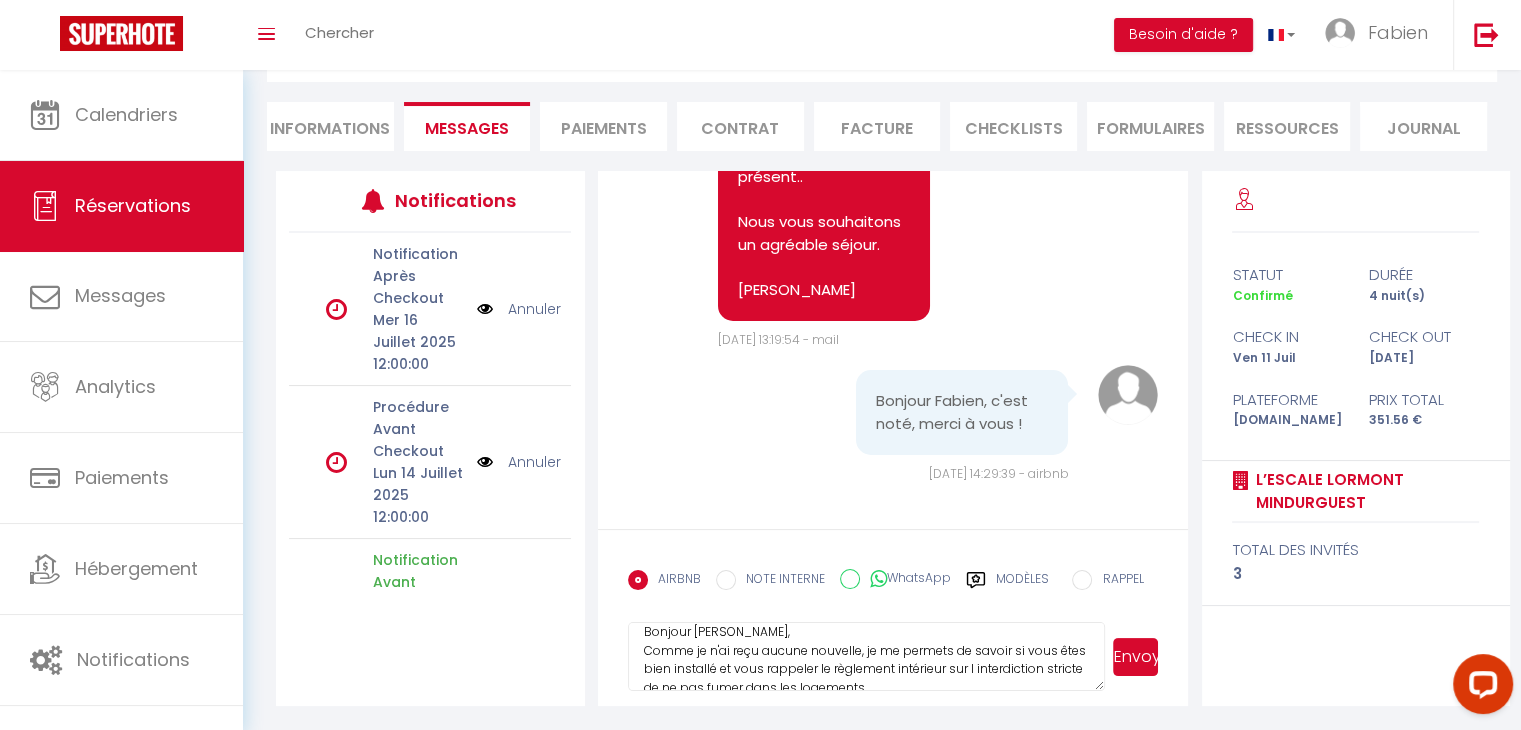 click on "Bonjour [PERSON_NAME],
Comme je n'ai reçu aucune nouvelle, je me permets de savoir si vous êtes bien installé et vous rappeler le règlement intérieur sur l interdiction stricte de ne pas fumer dans les logements.
Merci pour votre compréhension
Bonne journée" at bounding box center [867, 657] 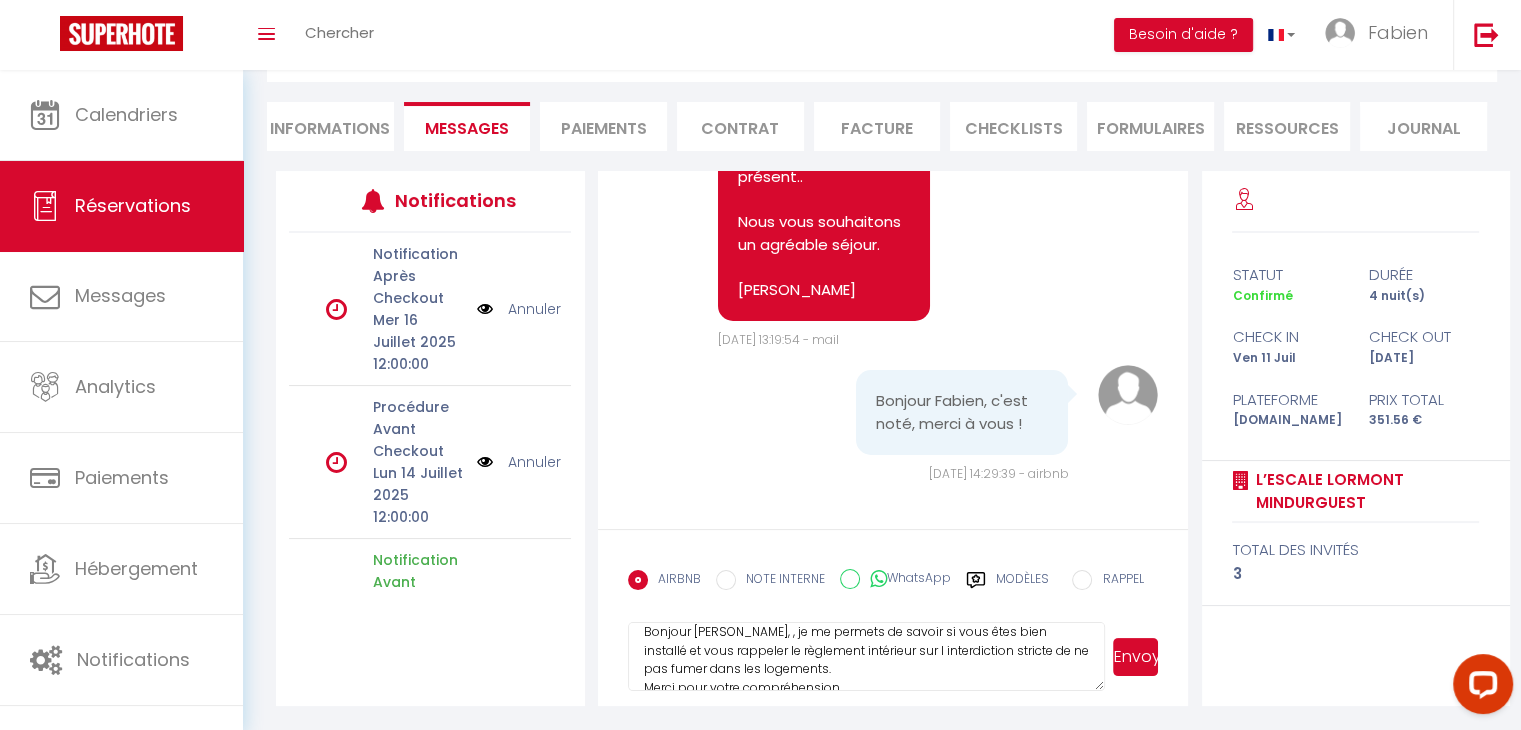 scroll, scrollTop: 0, scrollLeft: 0, axis: both 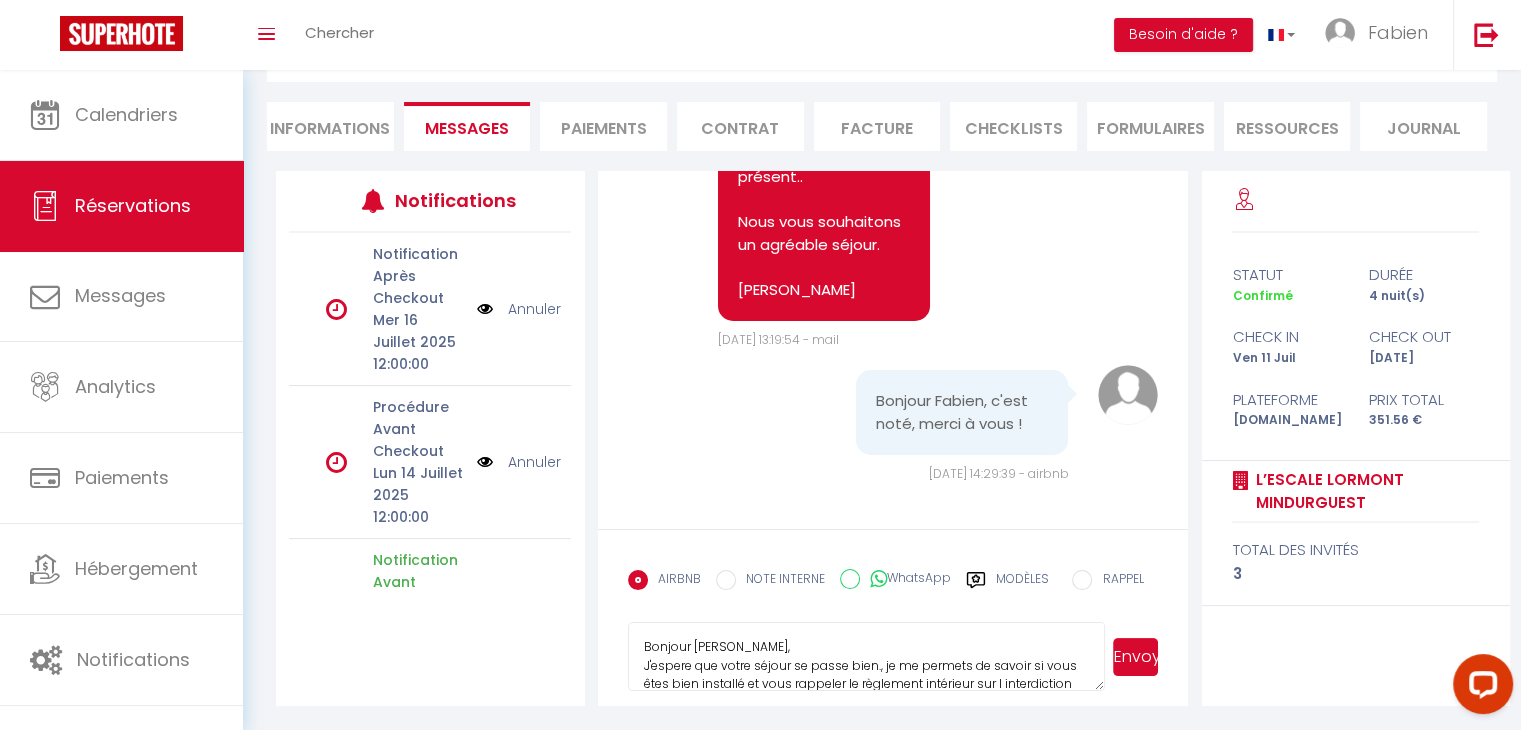 click on "Bonjour [PERSON_NAME],
J'espere que votre séjour se passe bien., je me permets de savoir si vous êtes bien installé et vous rappeler le règlement intérieur sur l interdiction stricte de ne pas fumer dans les logements.
Merci pour votre compréhension
Bonne journée" at bounding box center [867, 657] 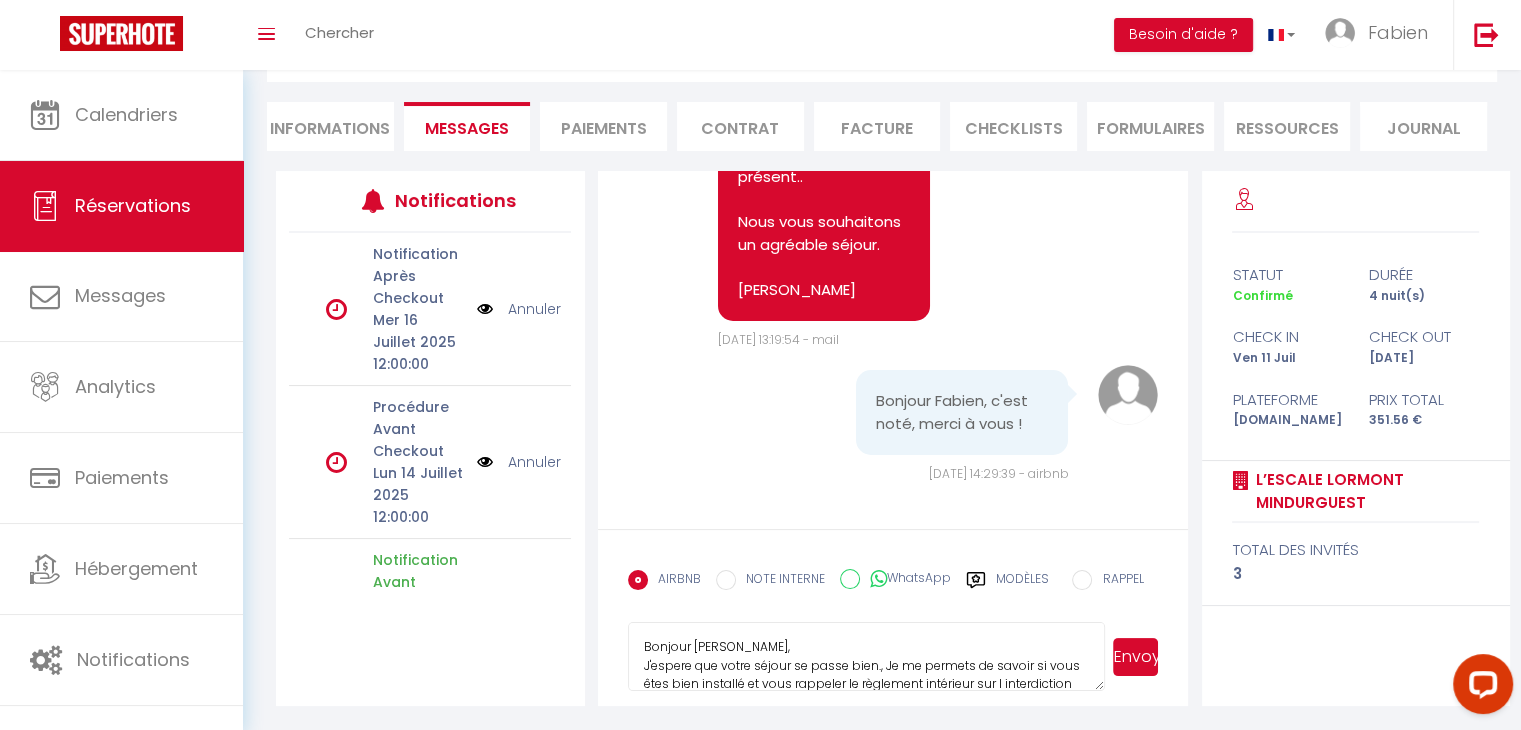 click on "Bonjour [PERSON_NAME],
J'espere que votre séjour se passe bien., Je me permets de savoir si vous êtes bien installé et vous rappeler le règlement intérieur sur l interdiction stricte de ne pas fumer dans les logements.
Merci pour votre compréhension
Bonne journée" at bounding box center (867, 657) 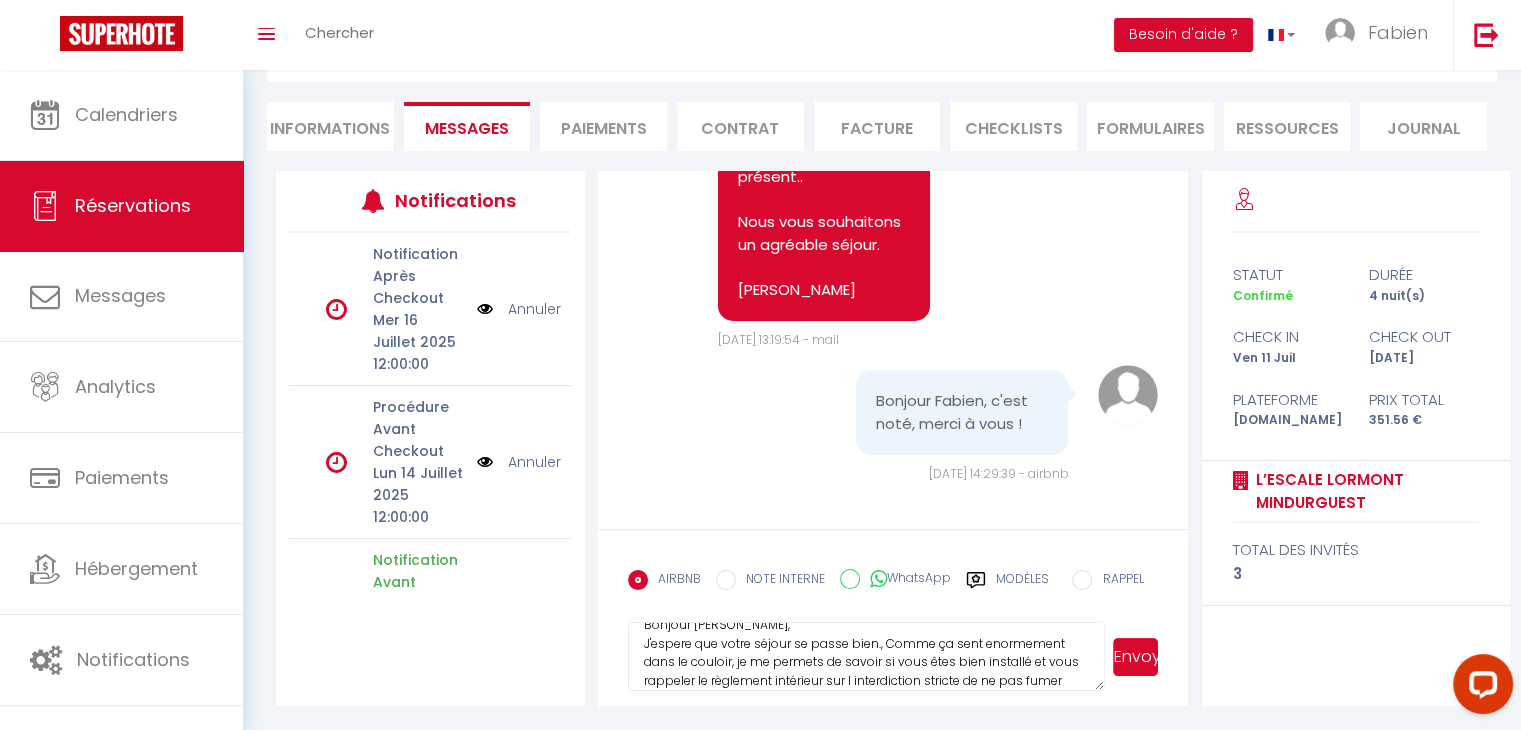 scroll, scrollTop: 40, scrollLeft: 0, axis: vertical 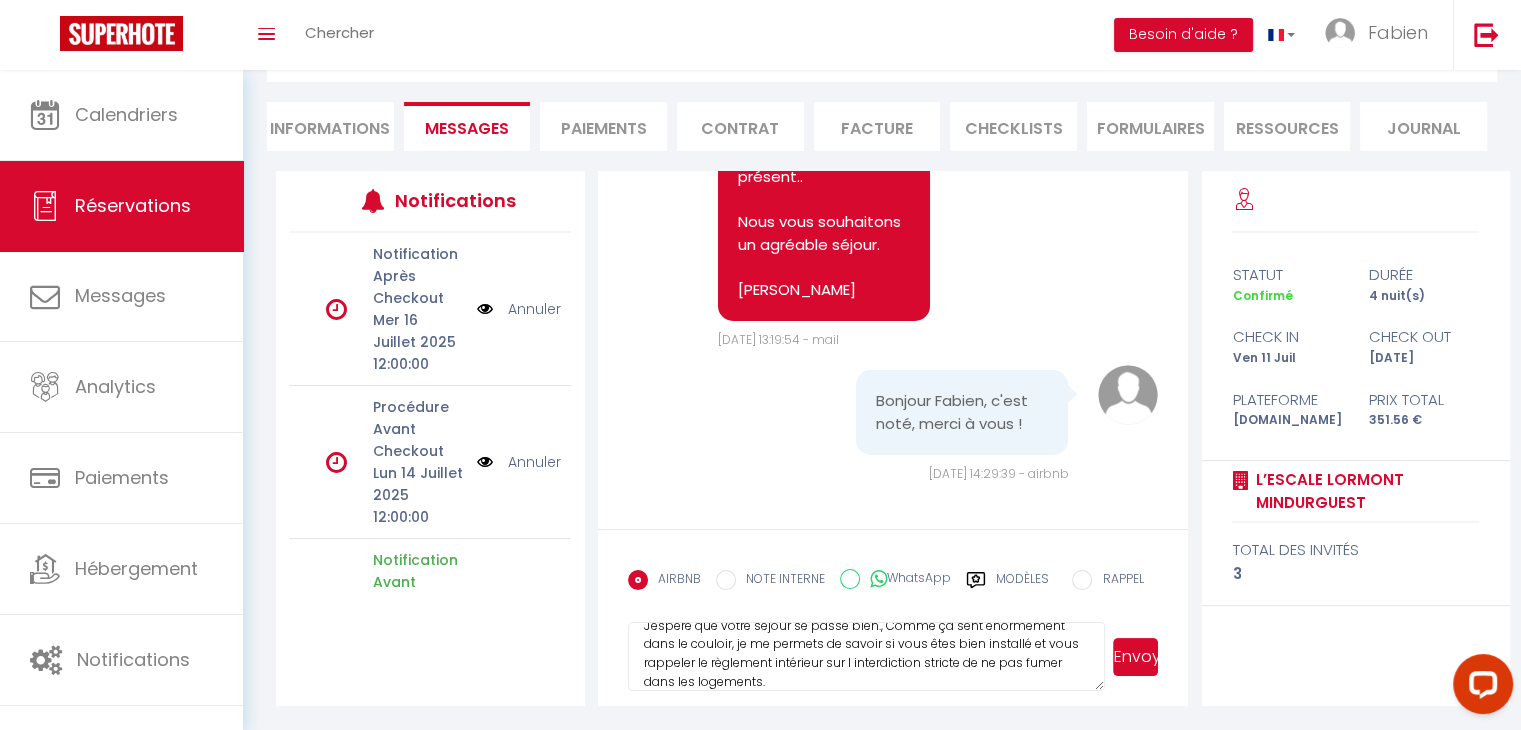 drag, startPoint x: 844, startPoint y: 641, endPoint x: 1075, endPoint y: 647, distance: 231.07791 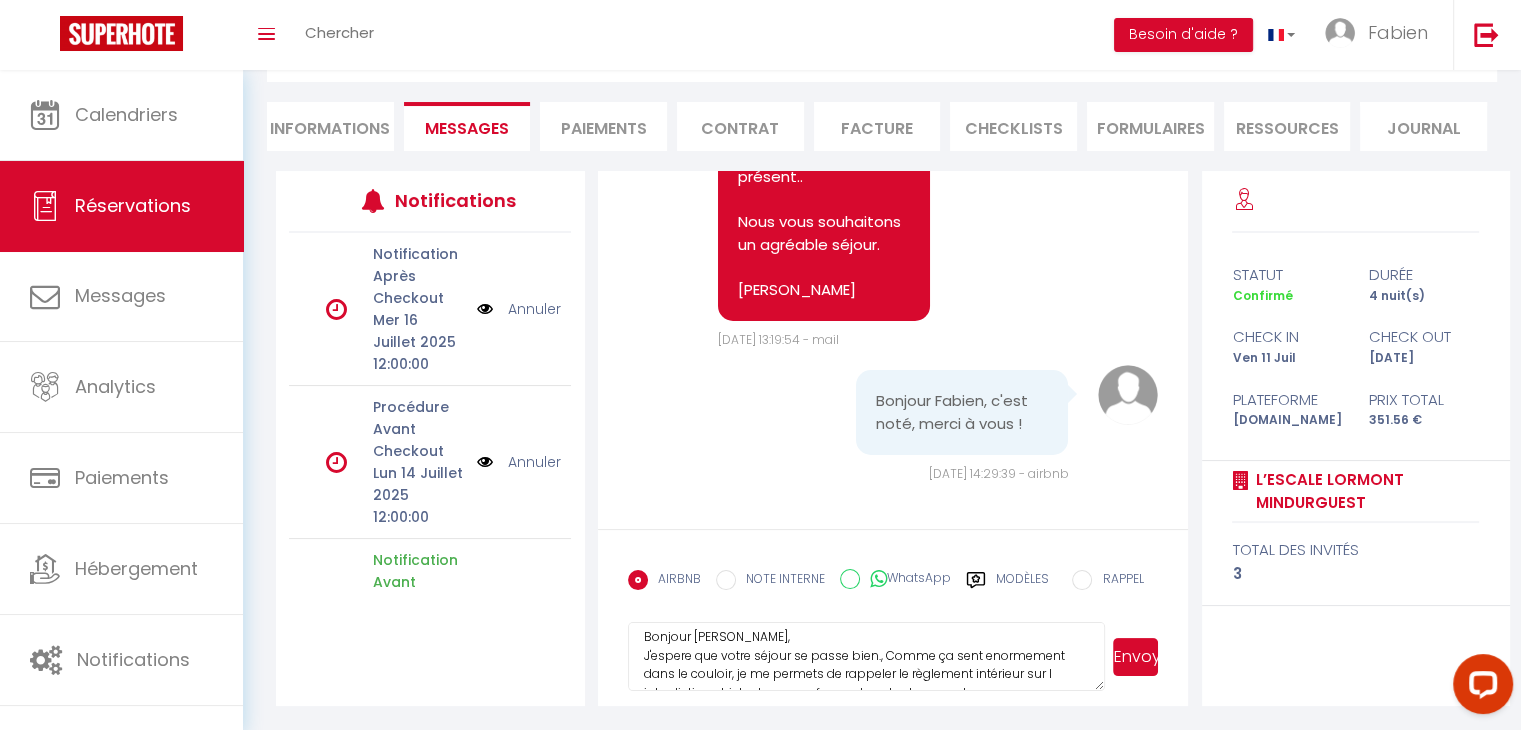 scroll, scrollTop: 0, scrollLeft: 0, axis: both 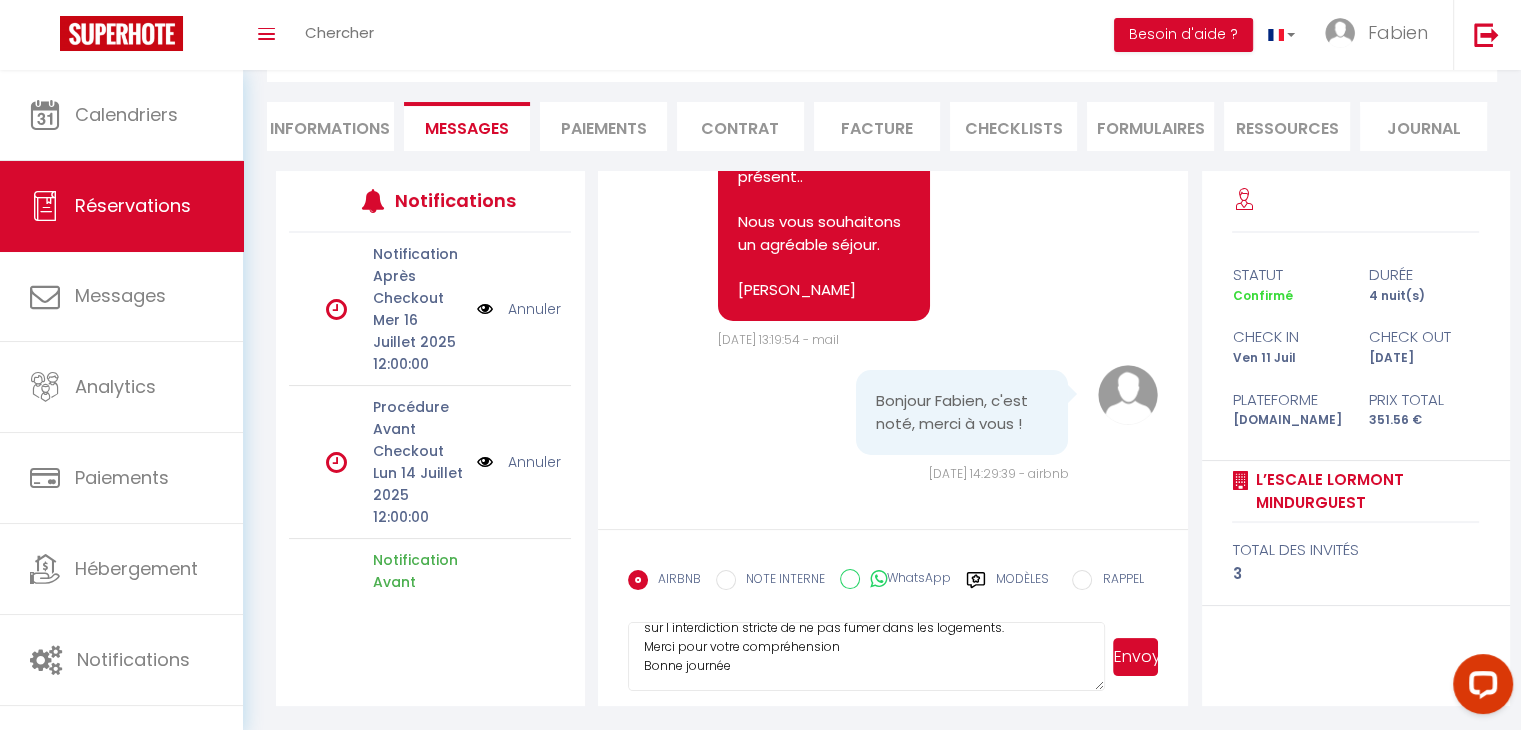 click on "Bonjour [PERSON_NAME],
J'espère que votre séjour se passe bien., Comme ça sent énormément le canabis dans le couloir, je me permets de rappeler le règlement intérieur sur l interdiction stricte de ne pas fumer dans les logements.
Merci pour votre compréhension
Bonne journée" at bounding box center [867, 657] 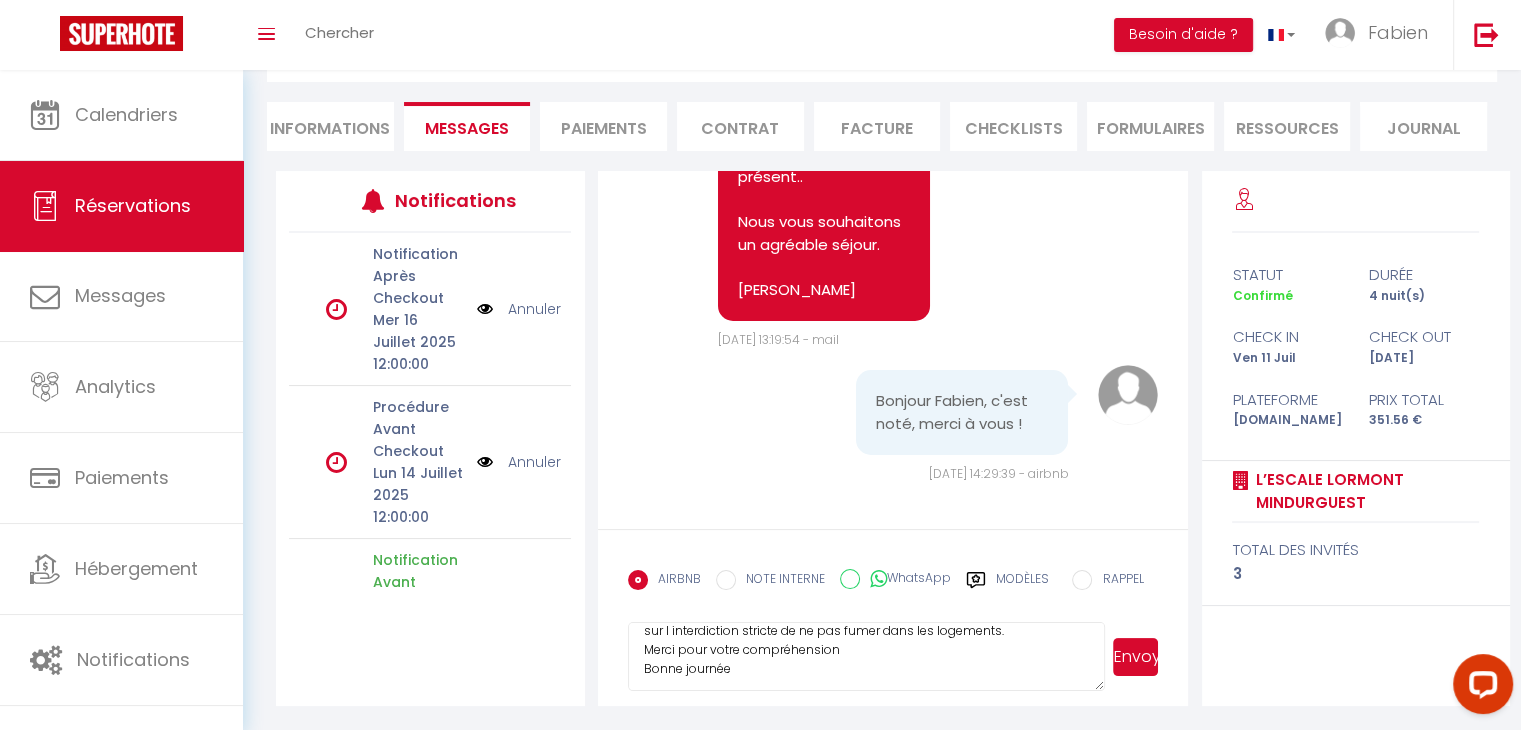 click on "Bonjour [PERSON_NAME],
J'espère que votre séjour se passe bien., Comme ça sent énormément le canabis dans le couloir, je me permets de rappeler le règlement intérieur sur l interdiction stricte de ne pas fumer dans les logements.
Merci pour votre compréhension
Bonne journée" at bounding box center [867, 657] 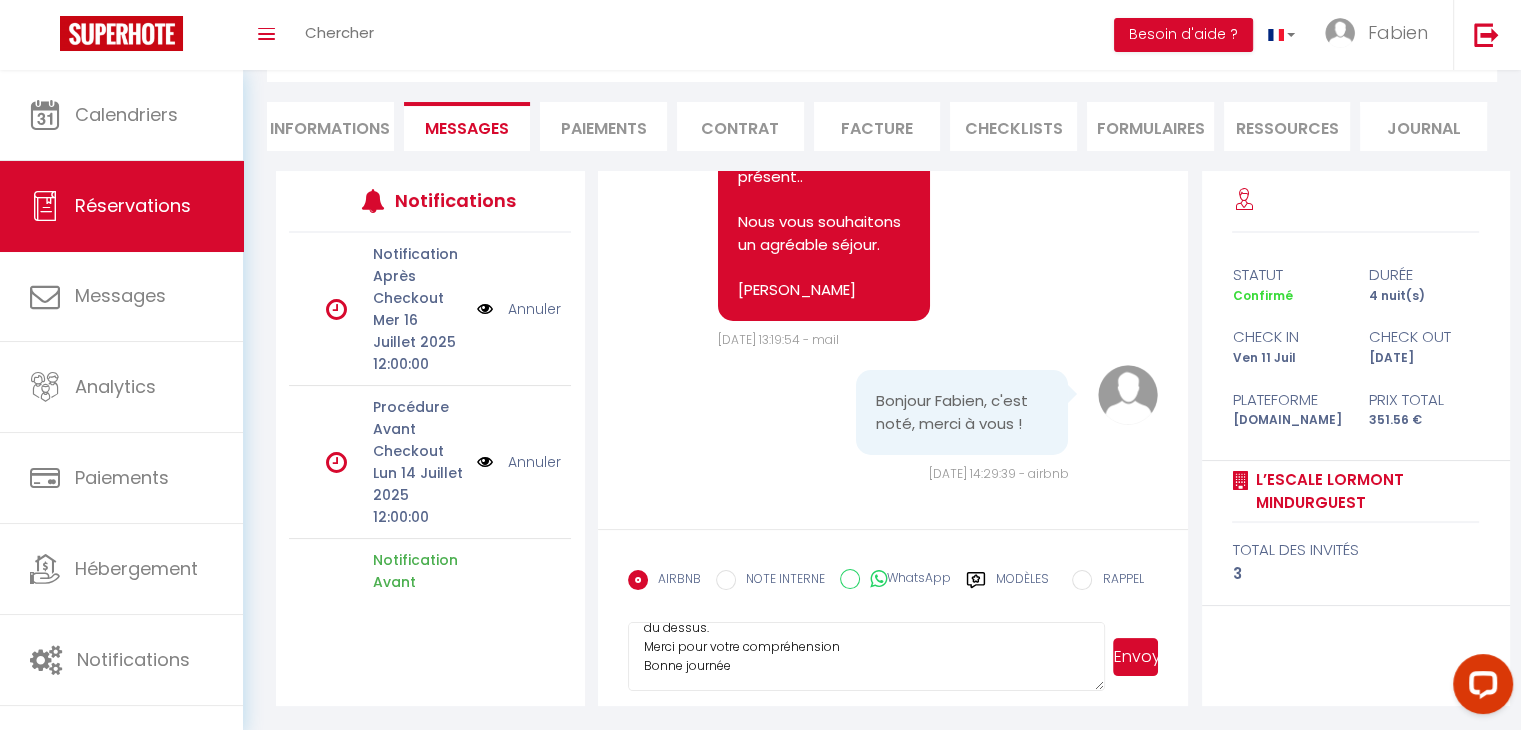 scroll, scrollTop: 132, scrollLeft: 0, axis: vertical 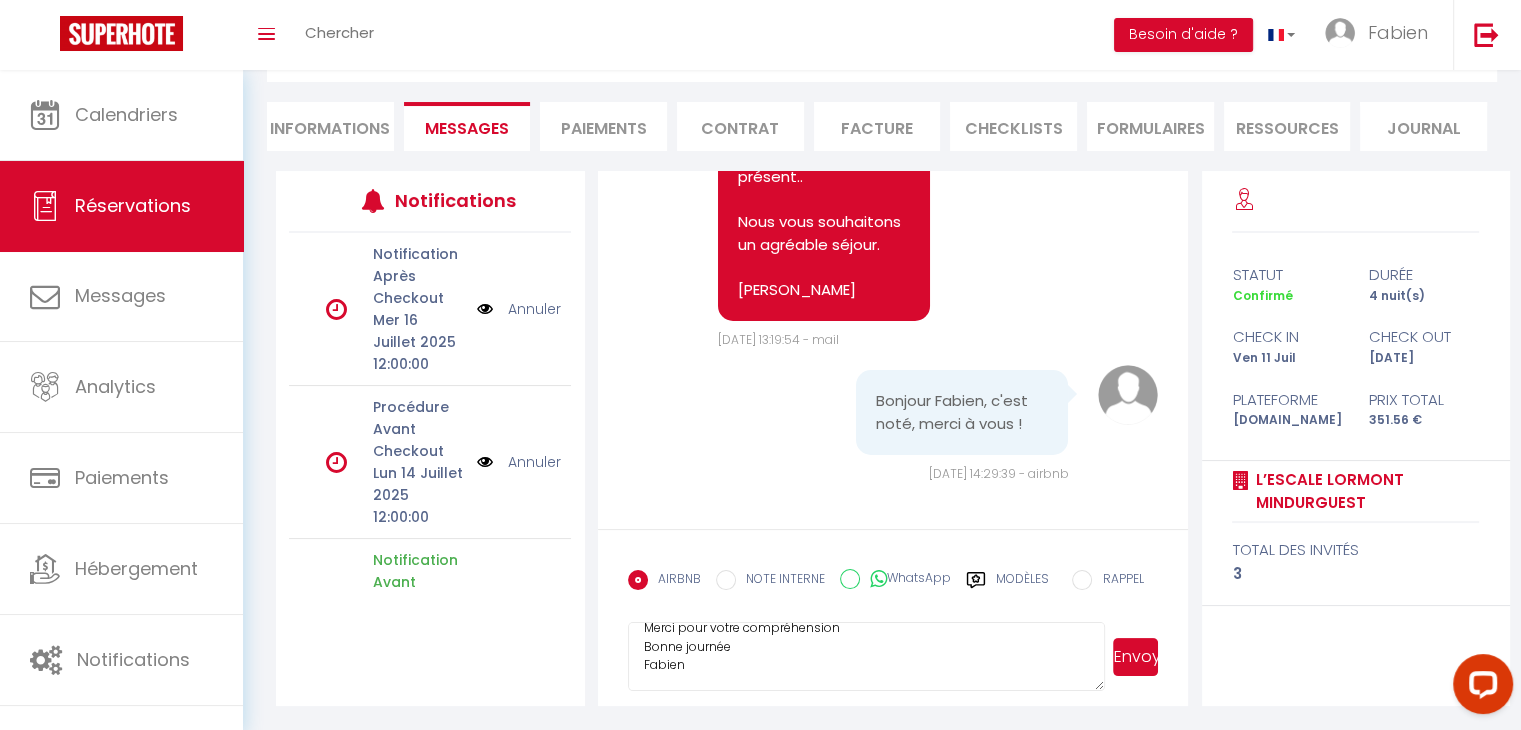 type on "Bonjour [PERSON_NAME],
J'espère que votre séjour se passe bien., Comme ça sent énormément le canabis dans le couloir, je me permets de rappeler le règlement intérieur sur l interdiction stricte de ne pas fumer dans les logements. Comme je ne sais pas d'où ça vient précisément j'ai fait le même rappel à votre voisin du dessus.
Merci pour votre compréhension
Bonne journée
Fabien" 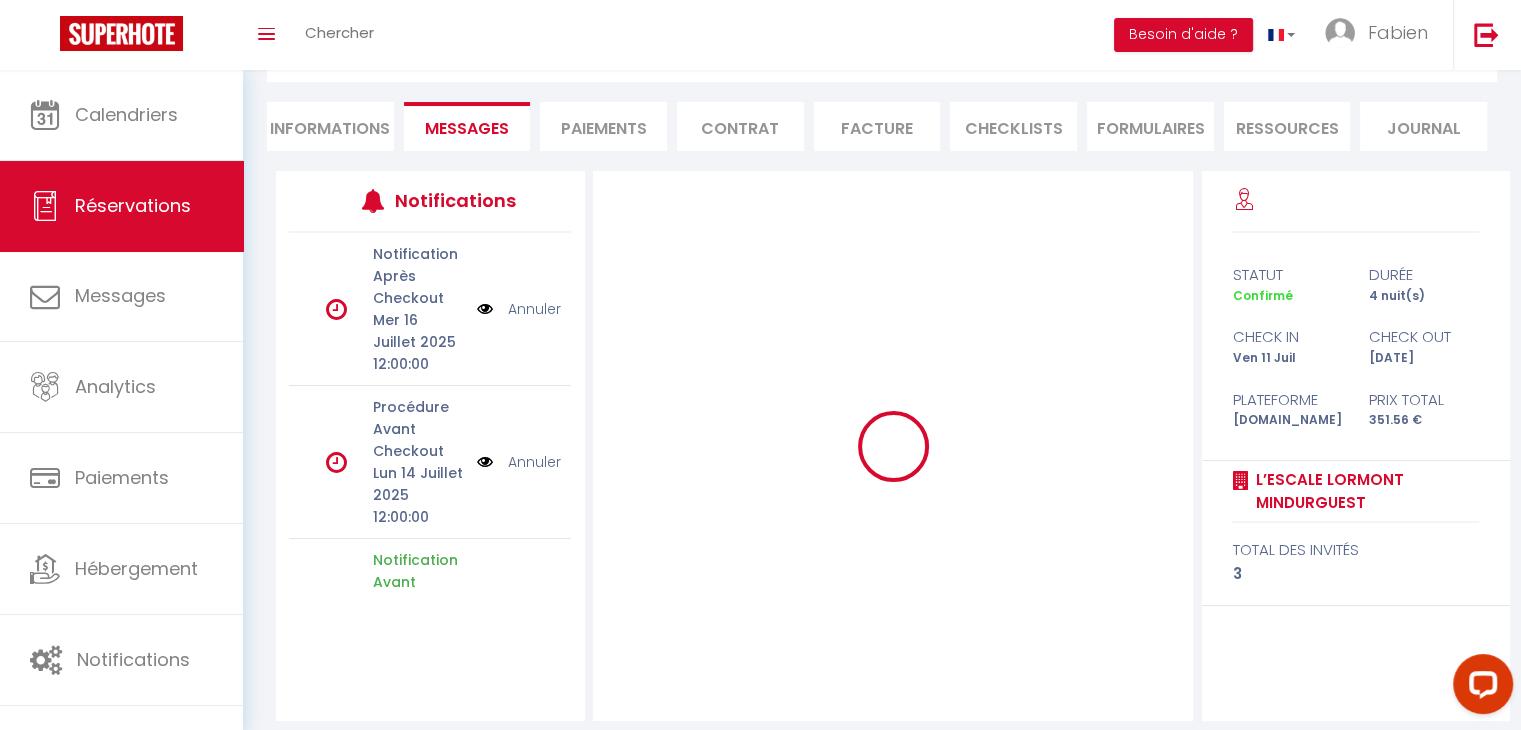 type 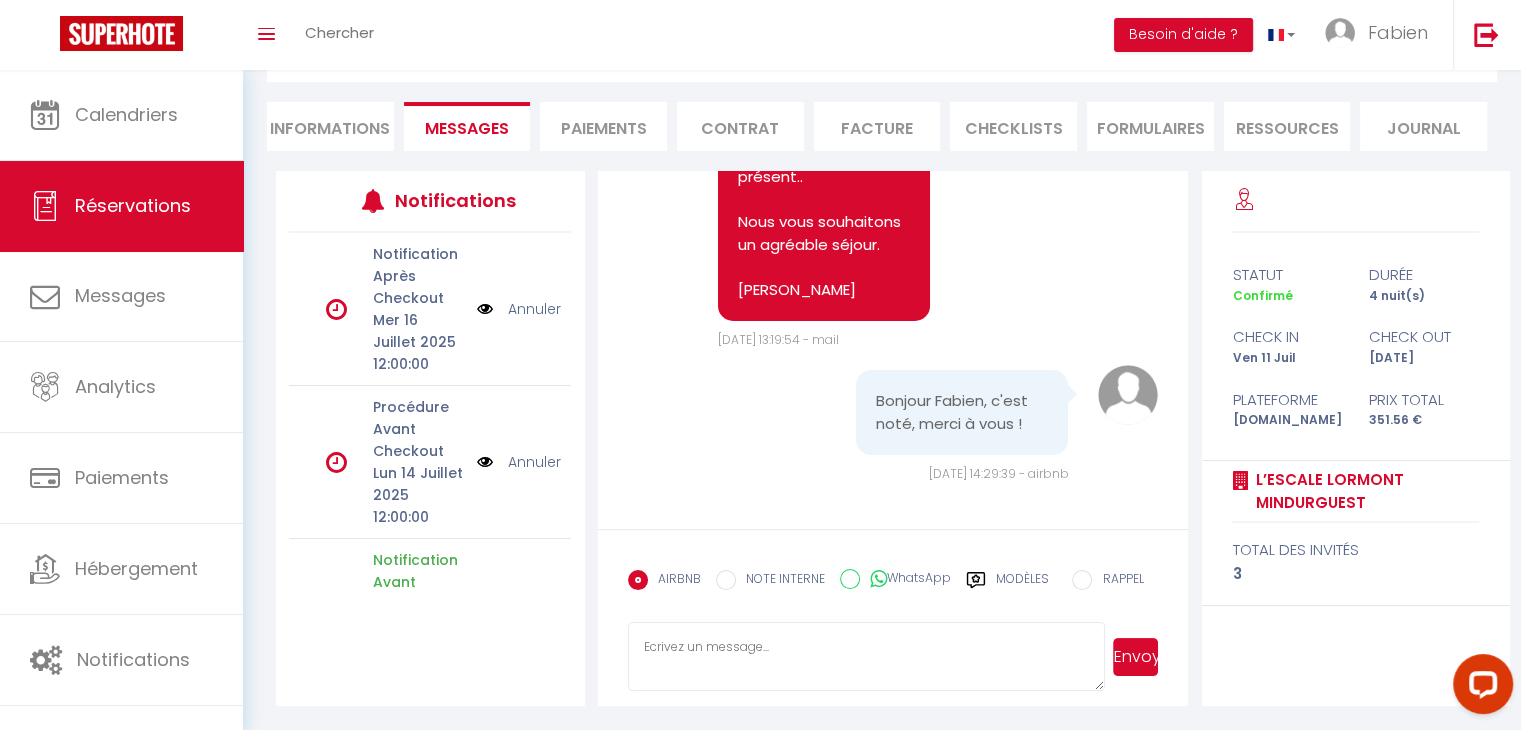 scroll, scrollTop: 0, scrollLeft: 0, axis: both 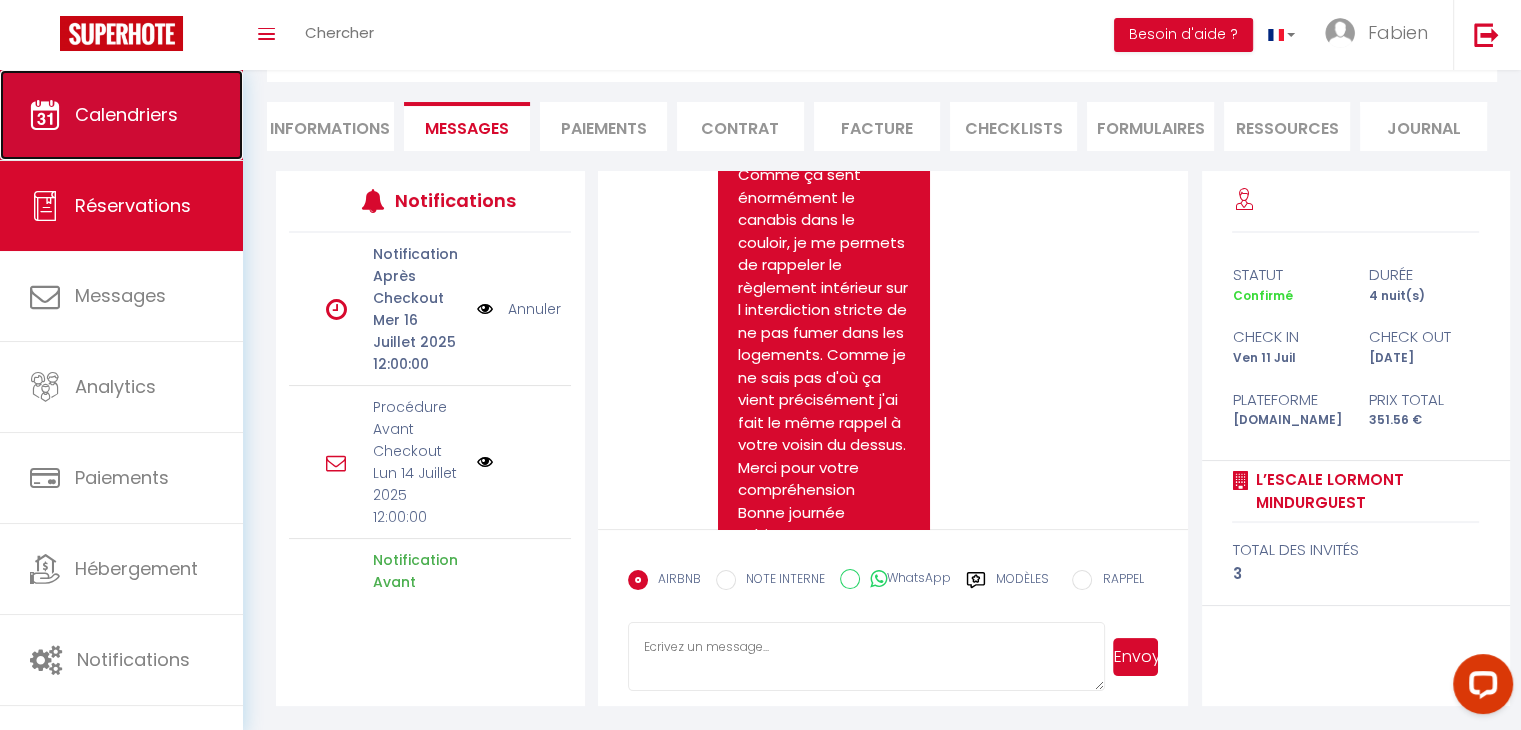click on "Calendriers" at bounding box center (121, 115) 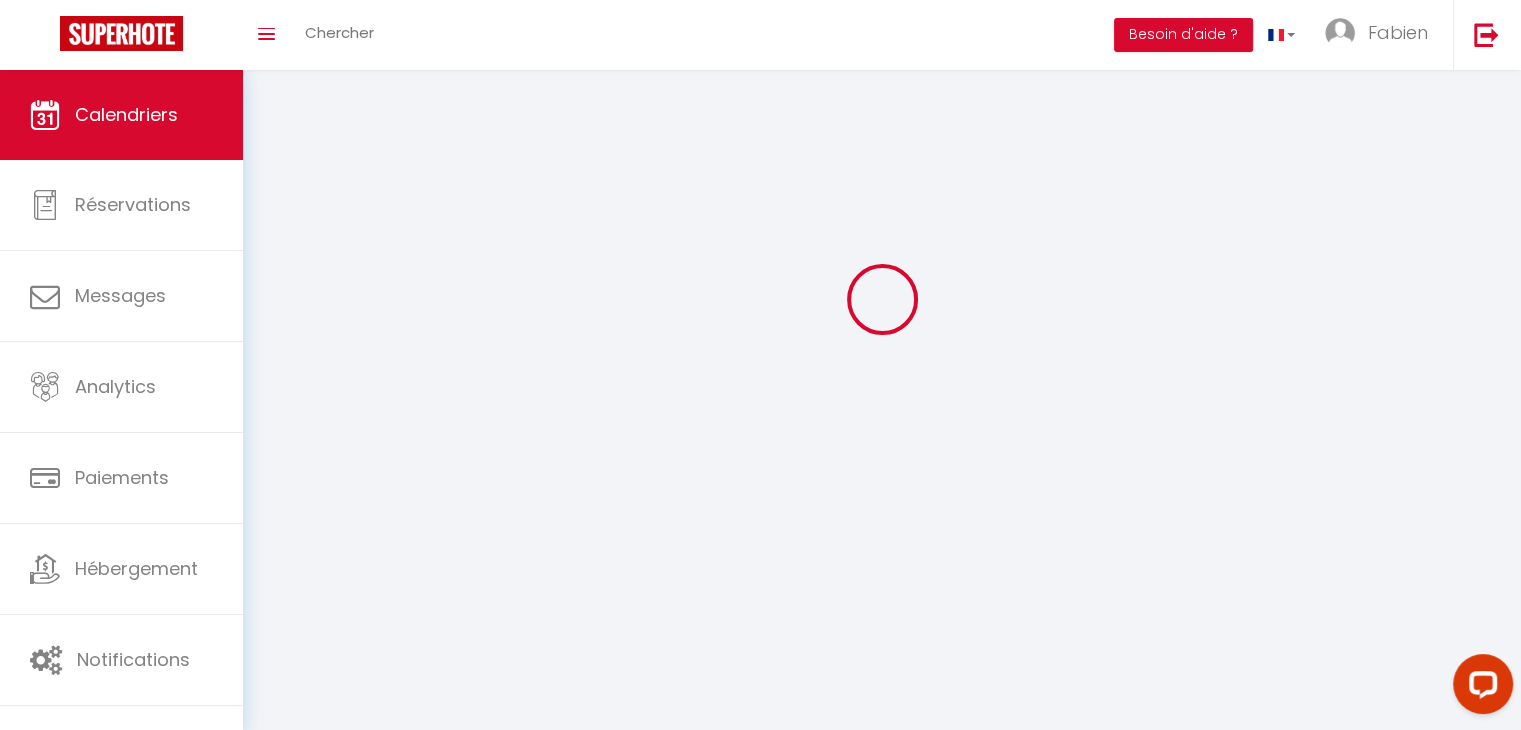 scroll, scrollTop: 0, scrollLeft: 0, axis: both 